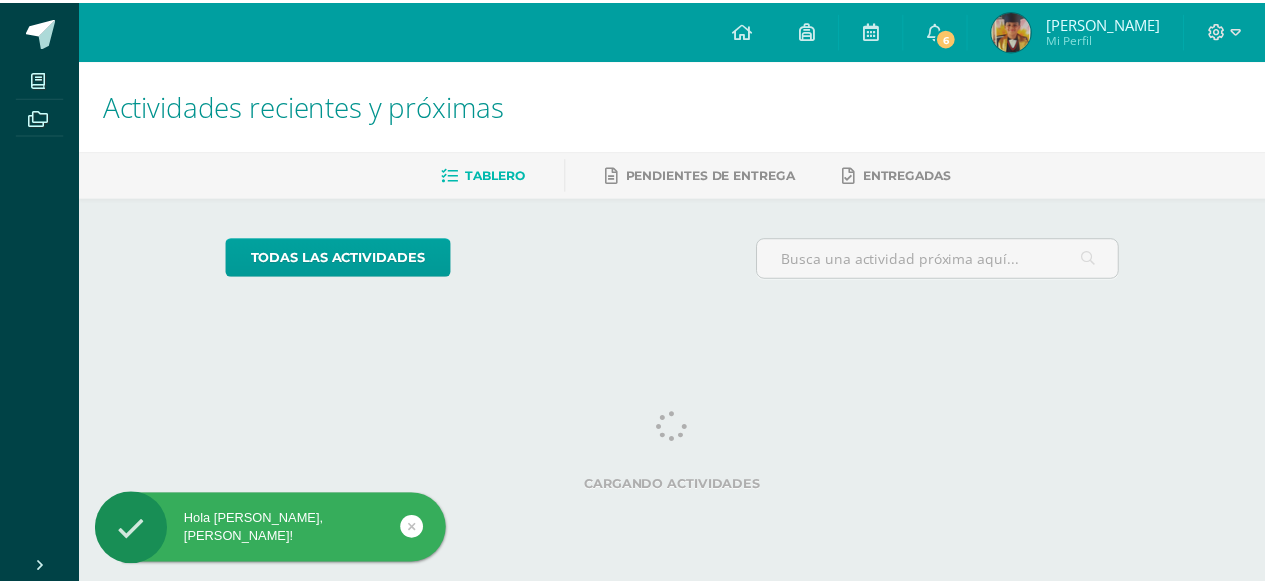 scroll, scrollTop: 0, scrollLeft: 0, axis: both 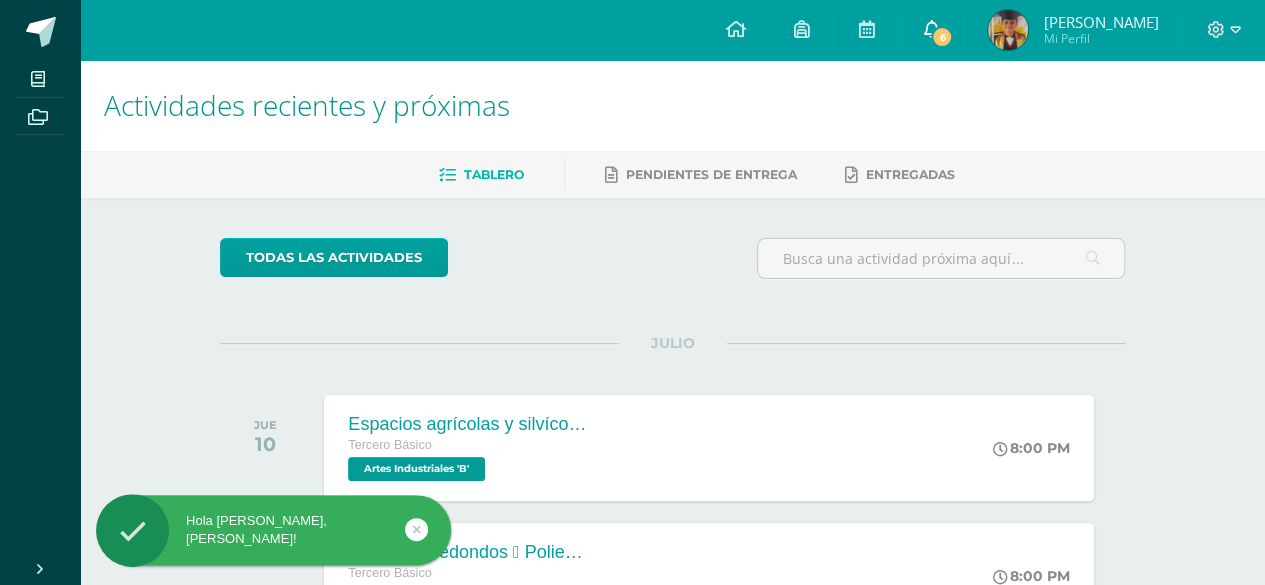 click on "6" at bounding box center [931, 30] 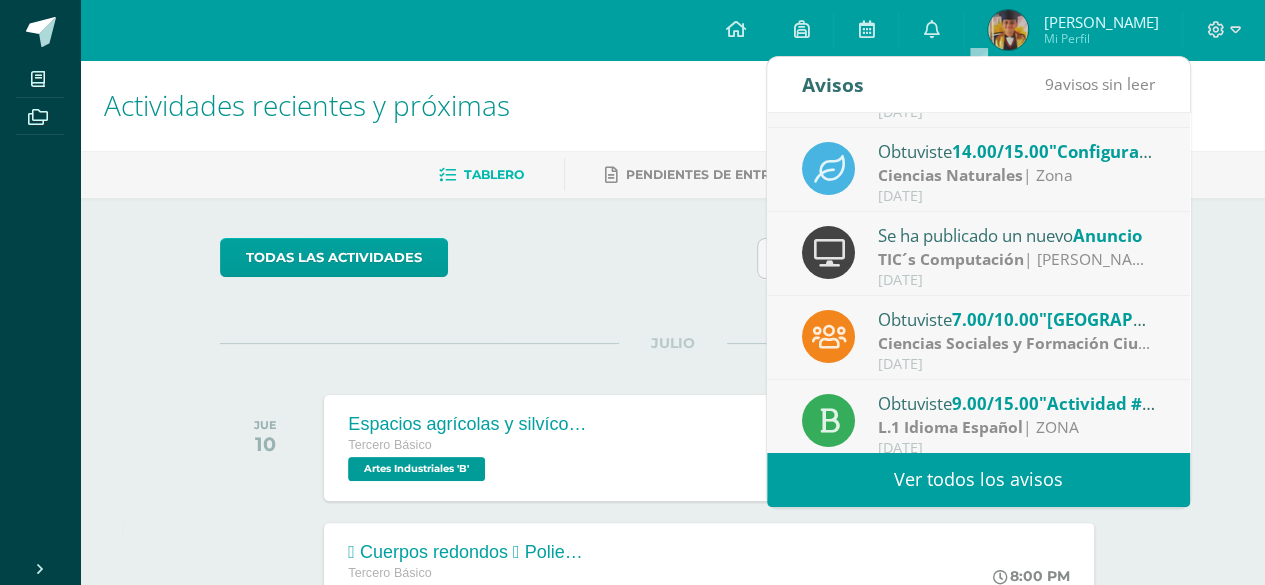 scroll, scrollTop: 100, scrollLeft: 0, axis: vertical 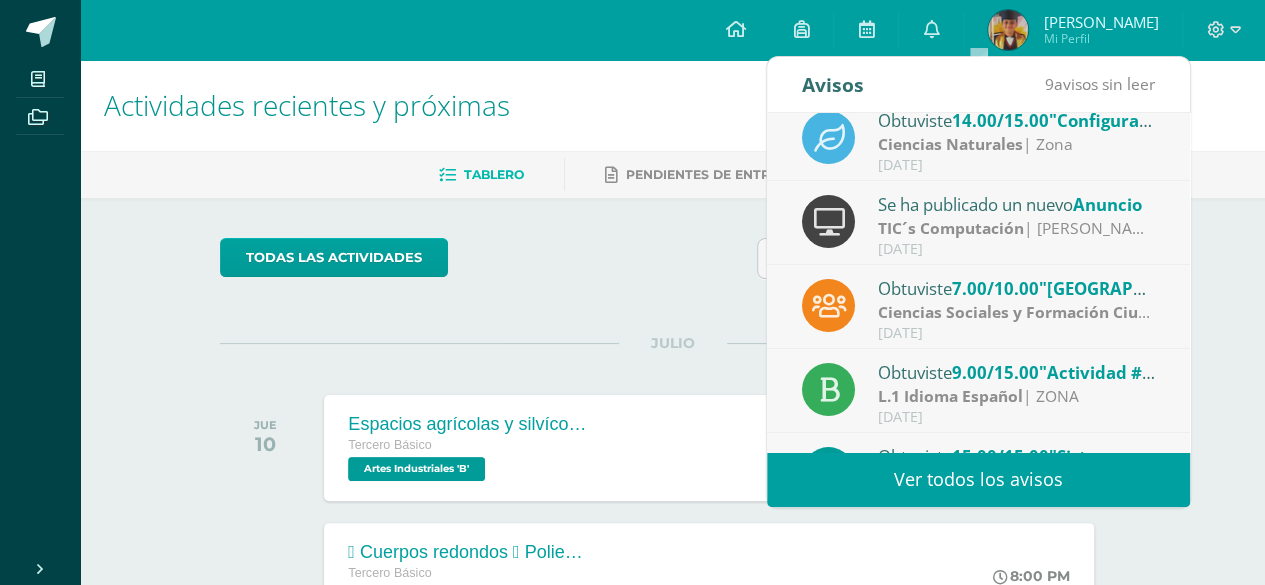 click on "Se ha publicado un nuevo  Anuncio" at bounding box center [1017, 204] 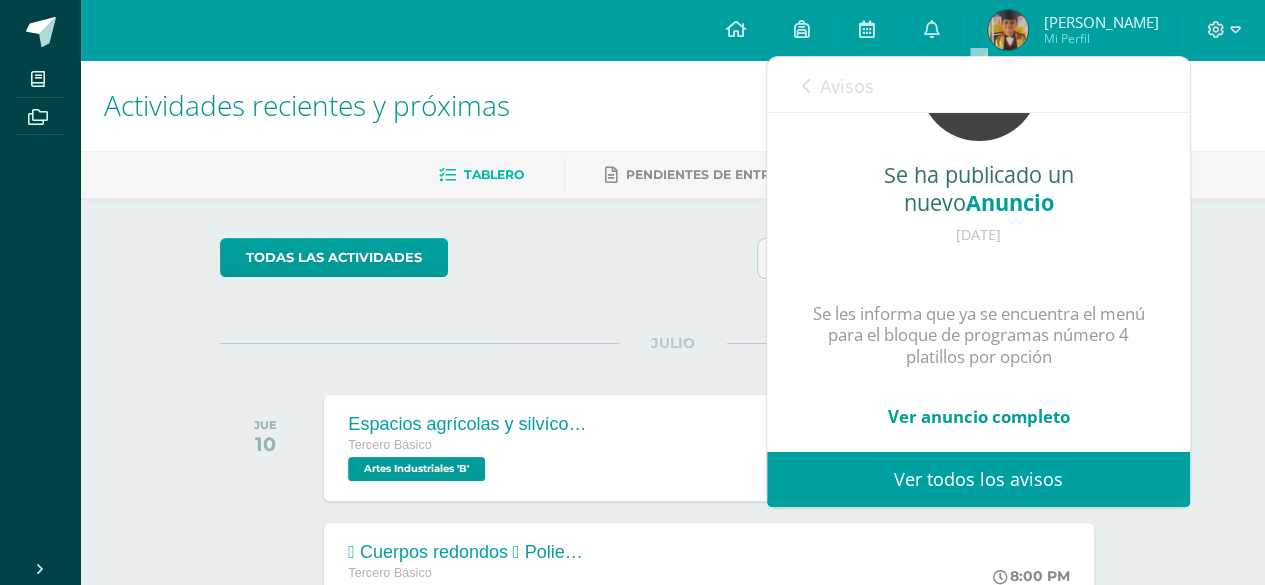 scroll, scrollTop: 173, scrollLeft: 0, axis: vertical 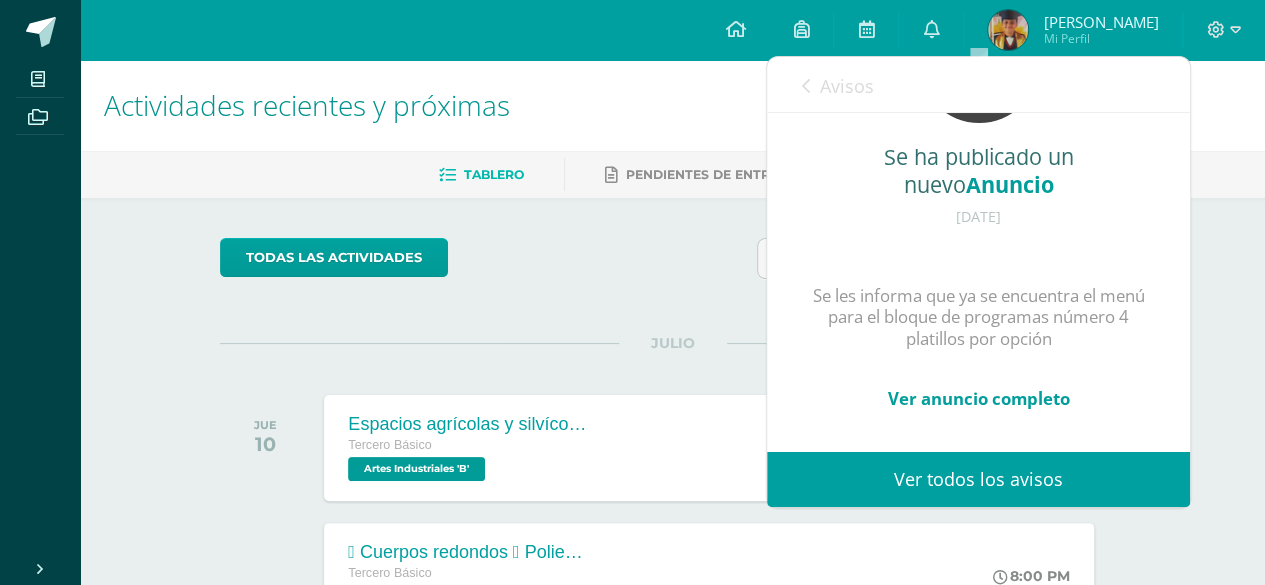 click on "todas las Actividades" at bounding box center (404, 266) 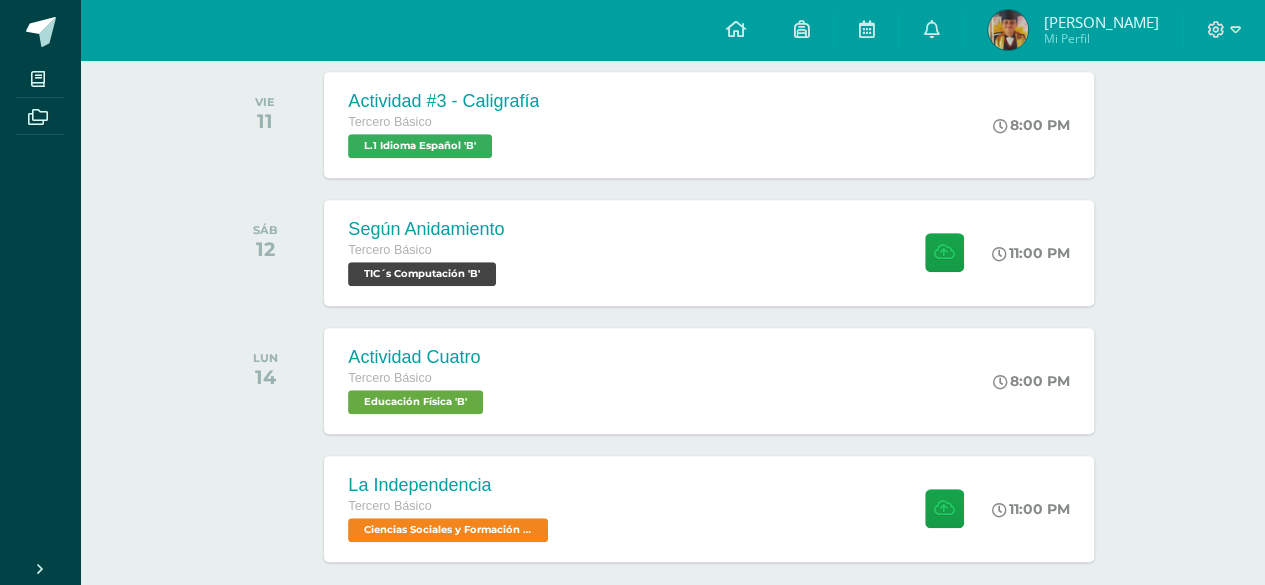 scroll, scrollTop: 600, scrollLeft: 0, axis: vertical 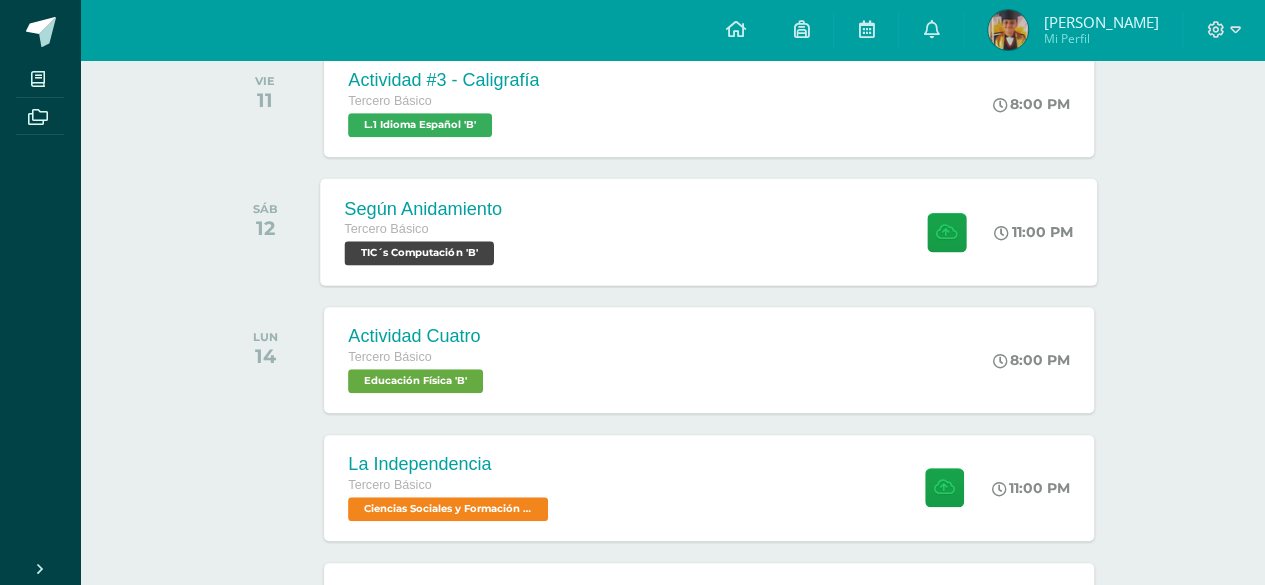 click on "Según  Anidamiento
Tercero Básico
TIC´s Computación 'B'
11:00 PM
Según  Anidamiento
TIC´s Computación" at bounding box center (709, 231) 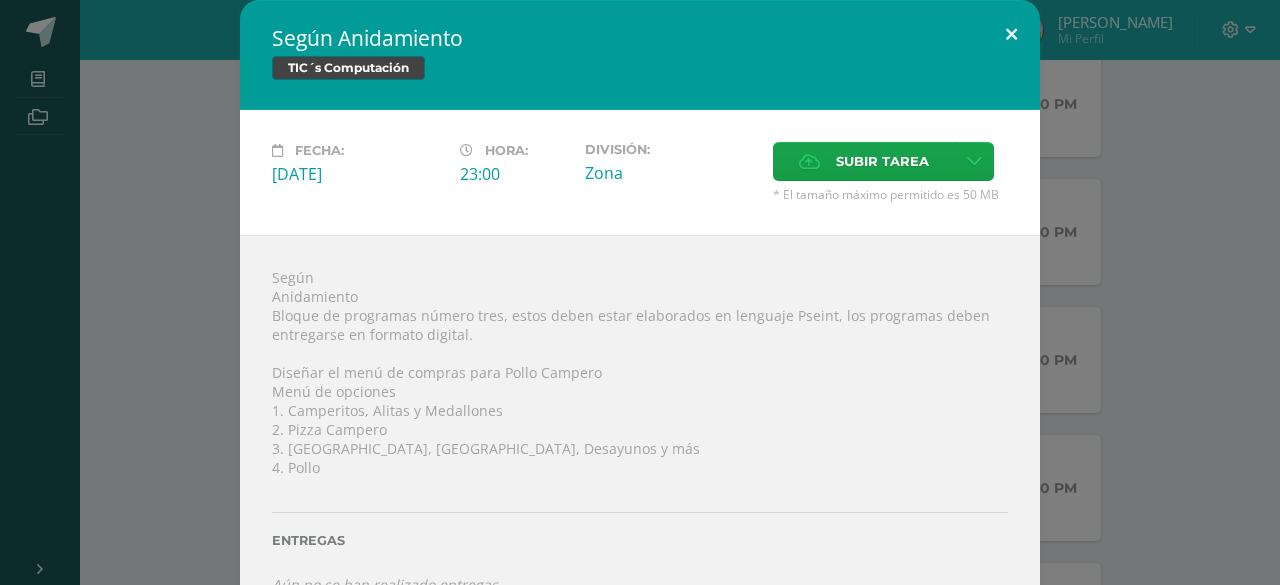 click at bounding box center [1011, 34] 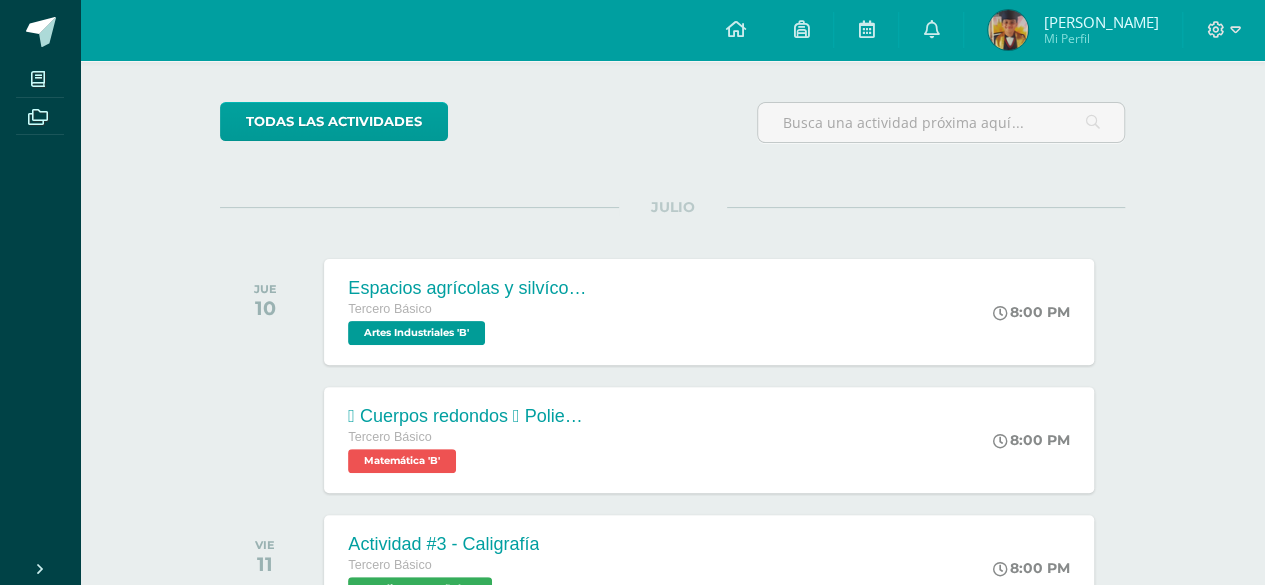 scroll, scrollTop: 0, scrollLeft: 0, axis: both 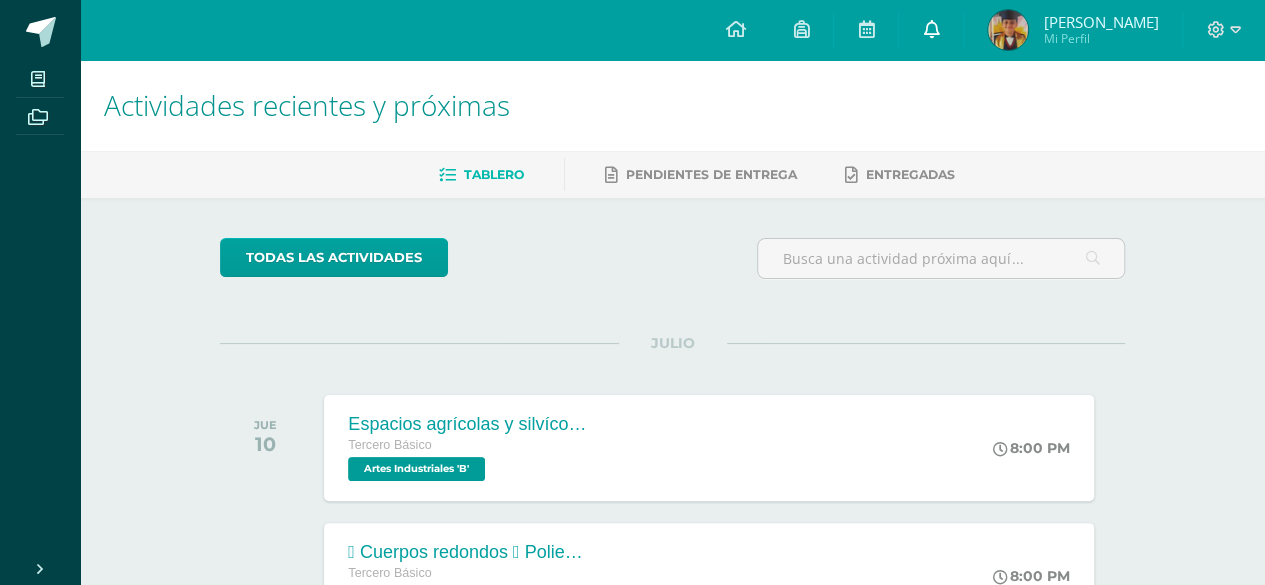 click at bounding box center [931, 29] 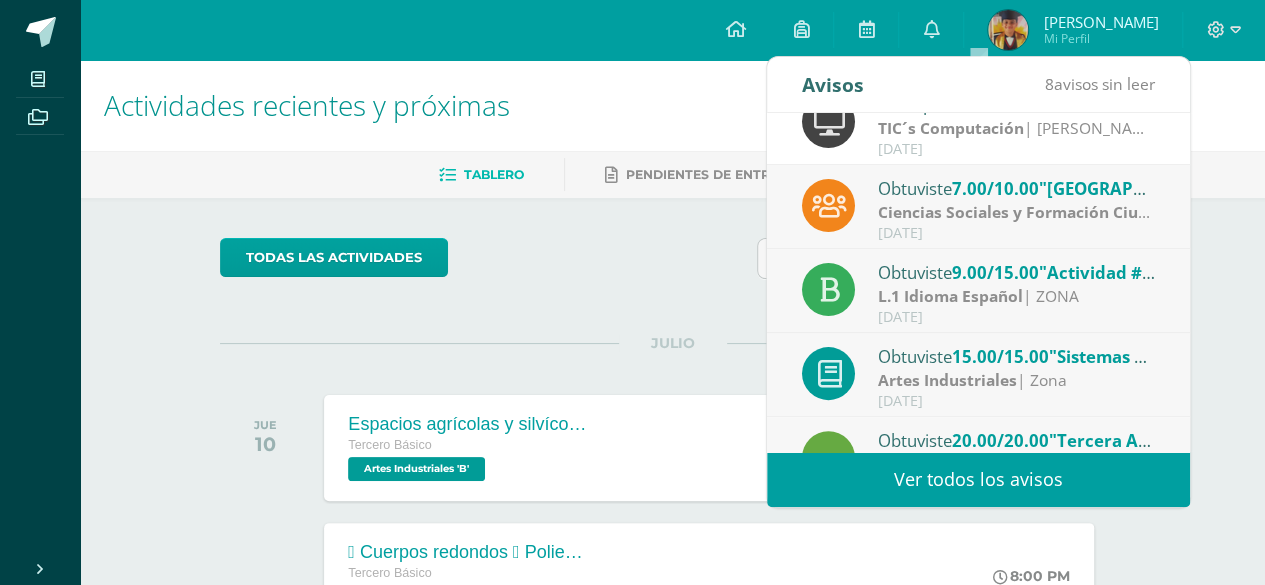 scroll, scrollTop: 0, scrollLeft: 0, axis: both 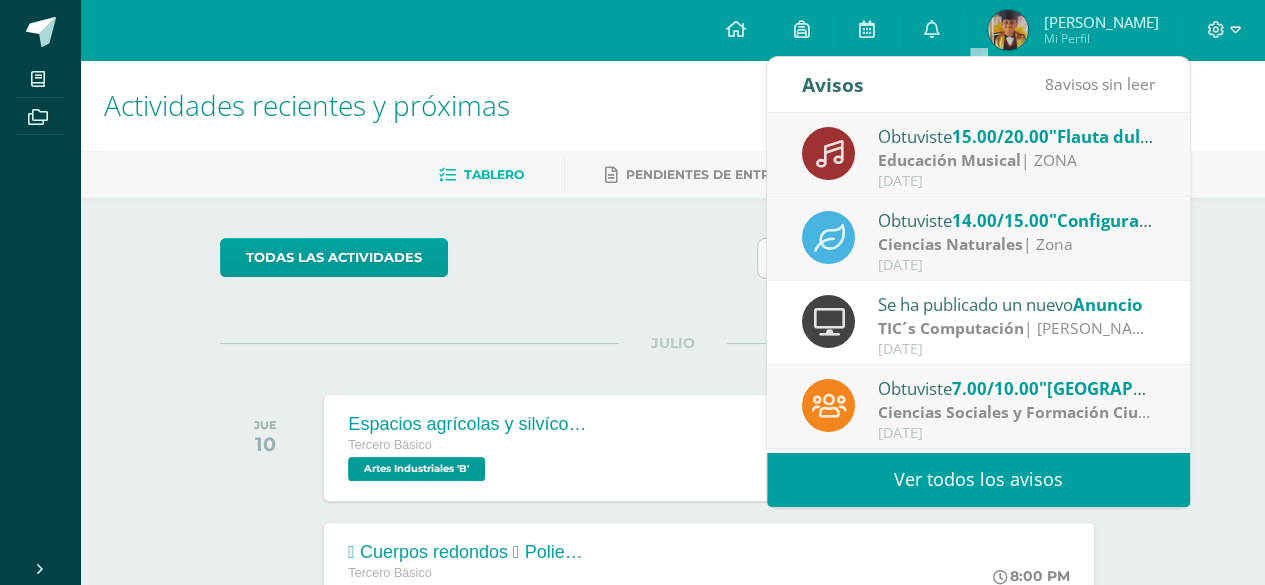 click on "todas las Actividades" at bounding box center [404, 266] 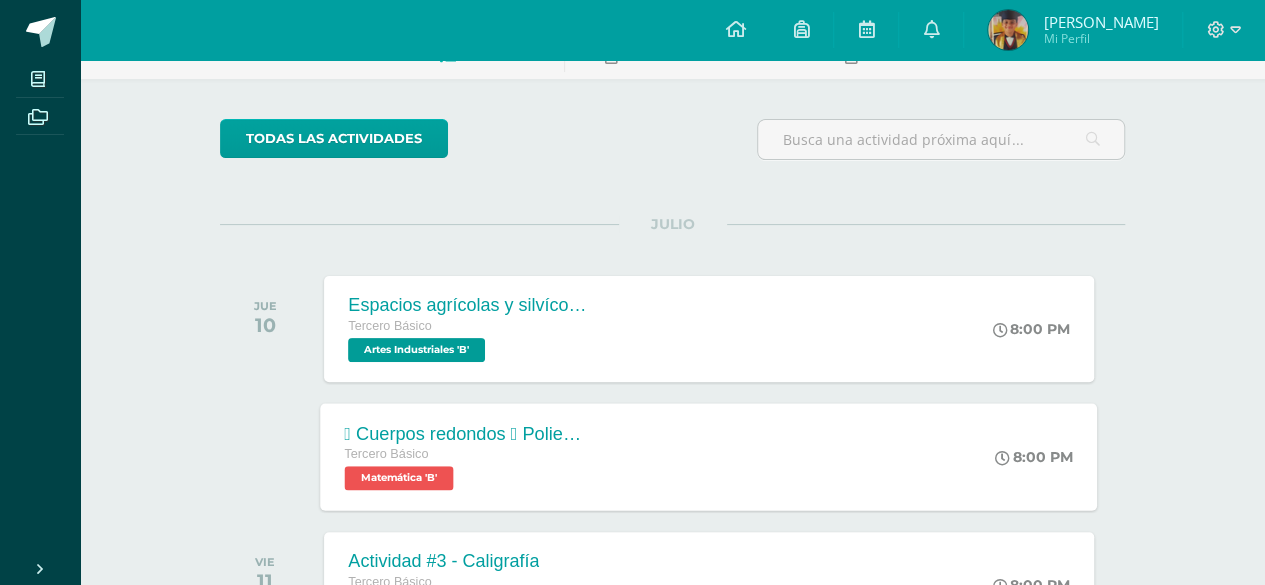 scroll, scrollTop: 200, scrollLeft: 0, axis: vertical 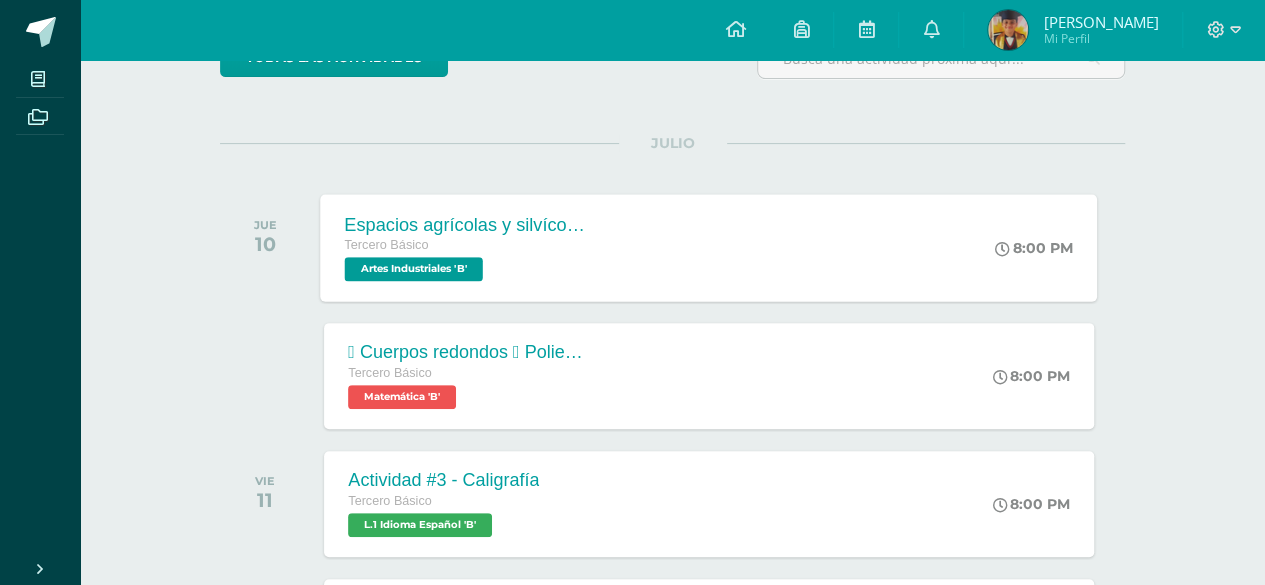 click on "Tercero Básico
Artes Industriales 'B'" at bounding box center [466, 258] 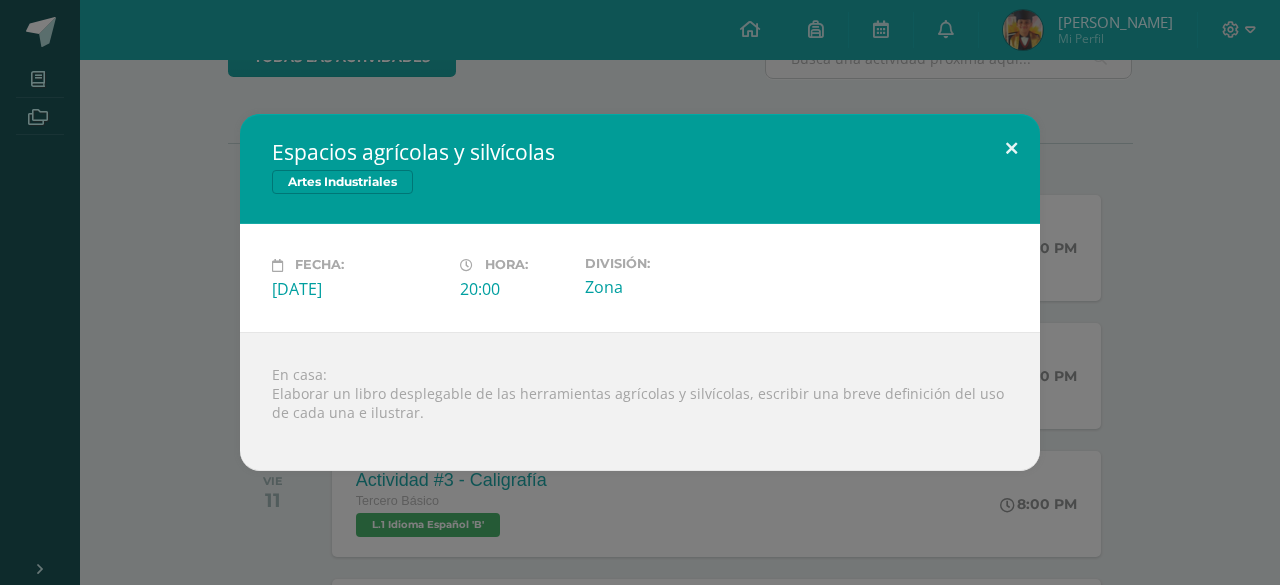 click at bounding box center (1011, 148) 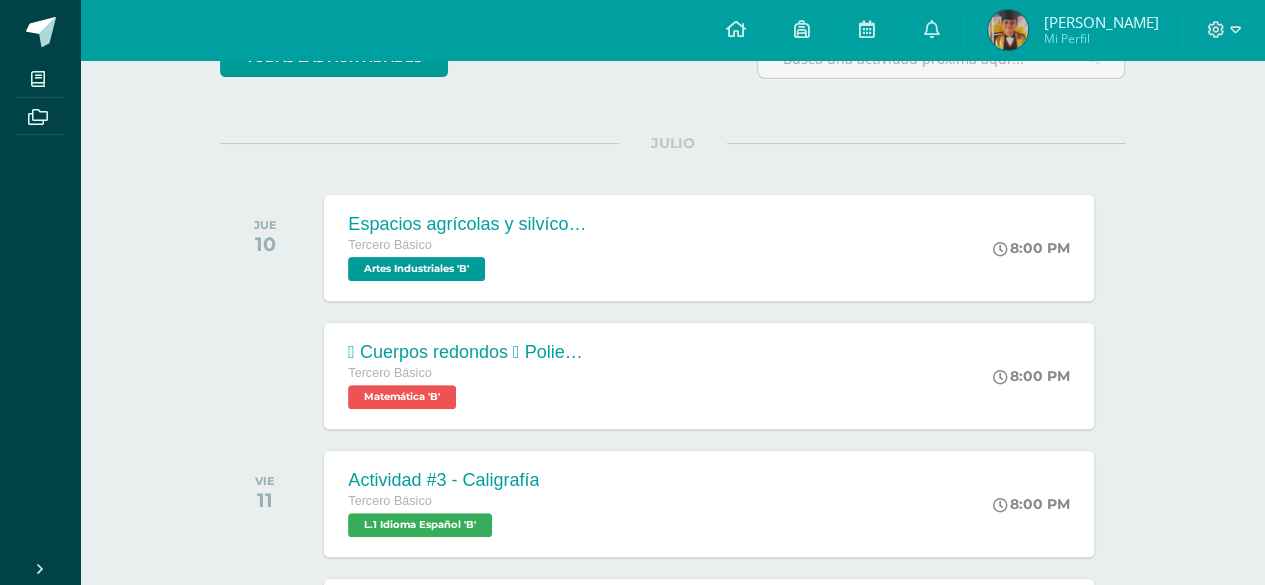 click on "Jean Isaac
Mi Perfil" at bounding box center [1073, 30] 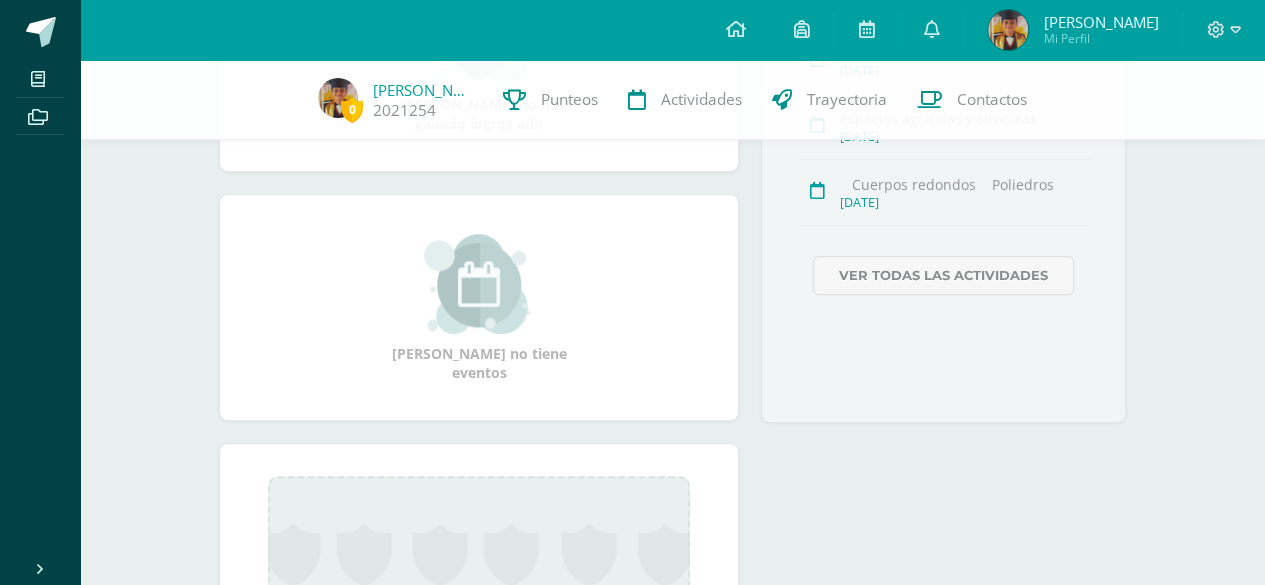 scroll, scrollTop: 140, scrollLeft: 0, axis: vertical 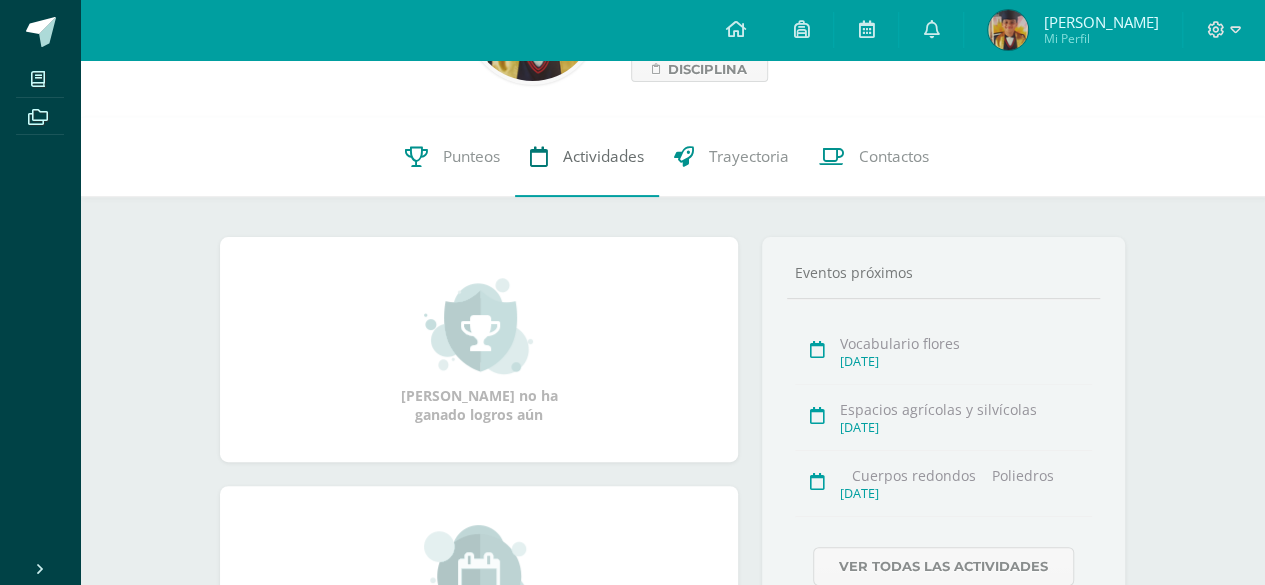 click on "Actividades" at bounding box center (587, 157) 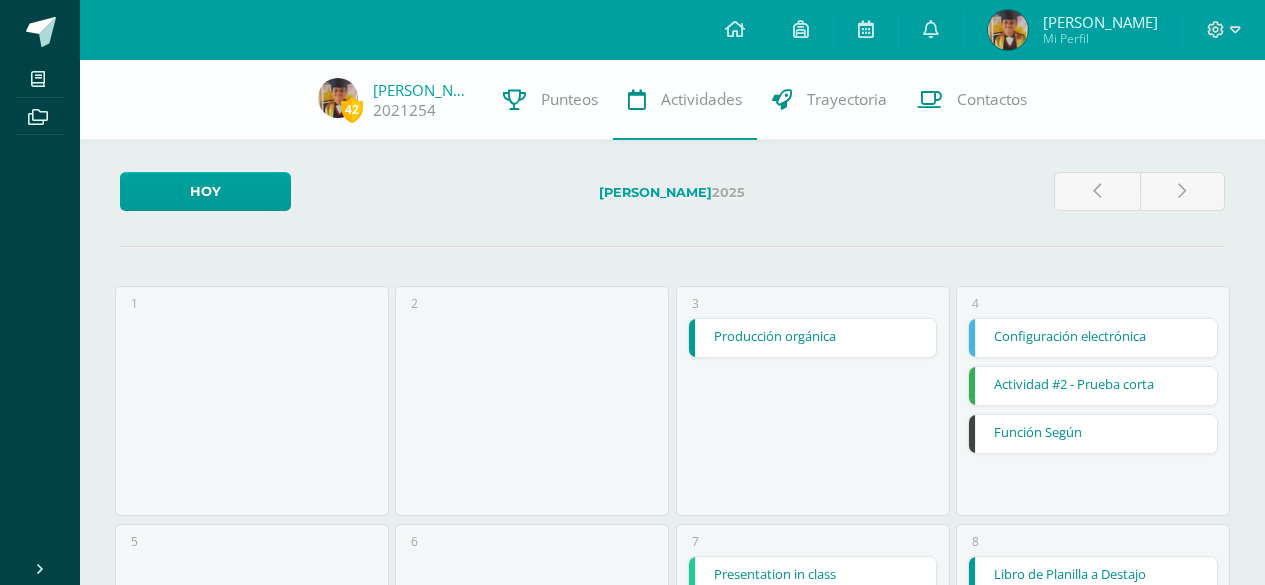 scroll, scrollTop: 0, scrollLeft: 0, axis: both 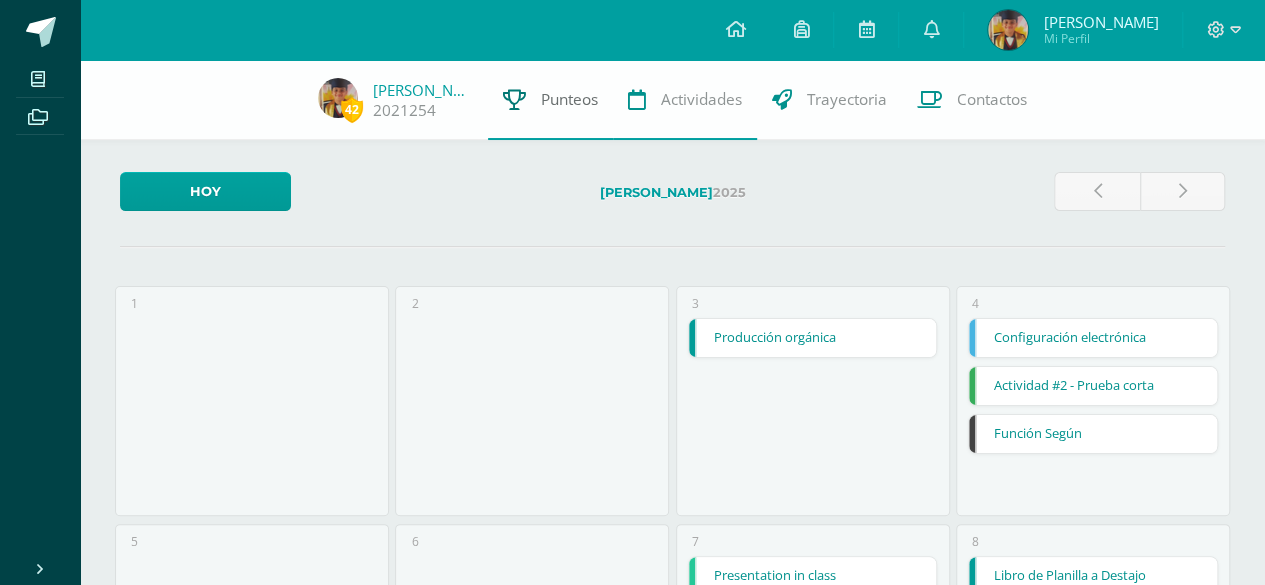 click on "Punteos" at bounding box center [569, 99] 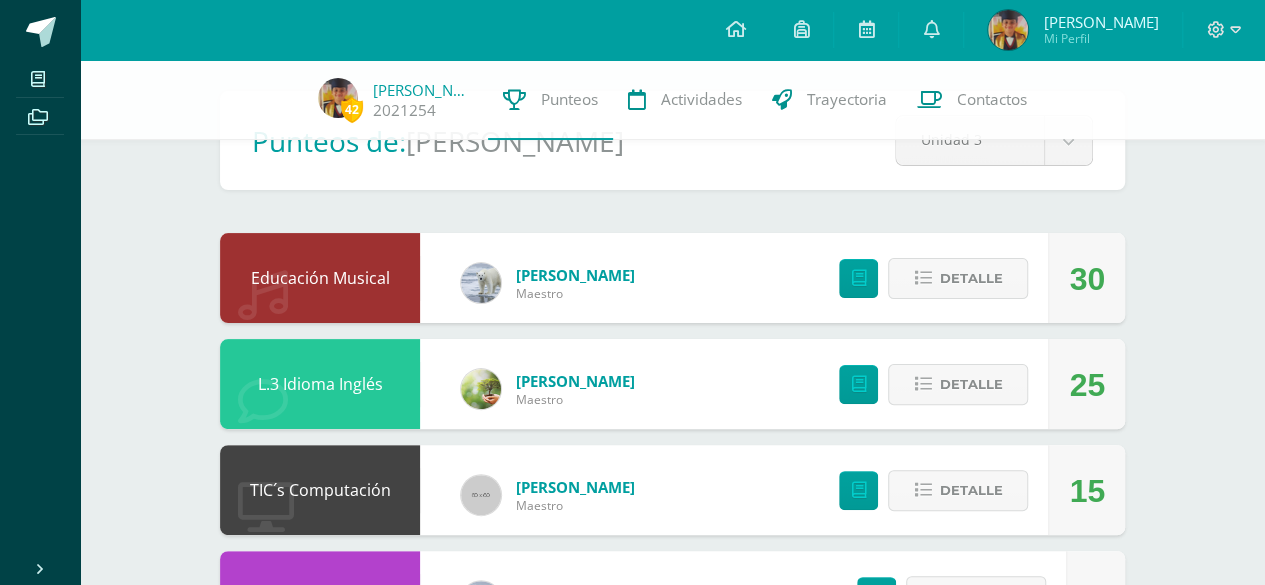 scroll, scrollTop: 100, scrollLeft: 0, axis: vertical 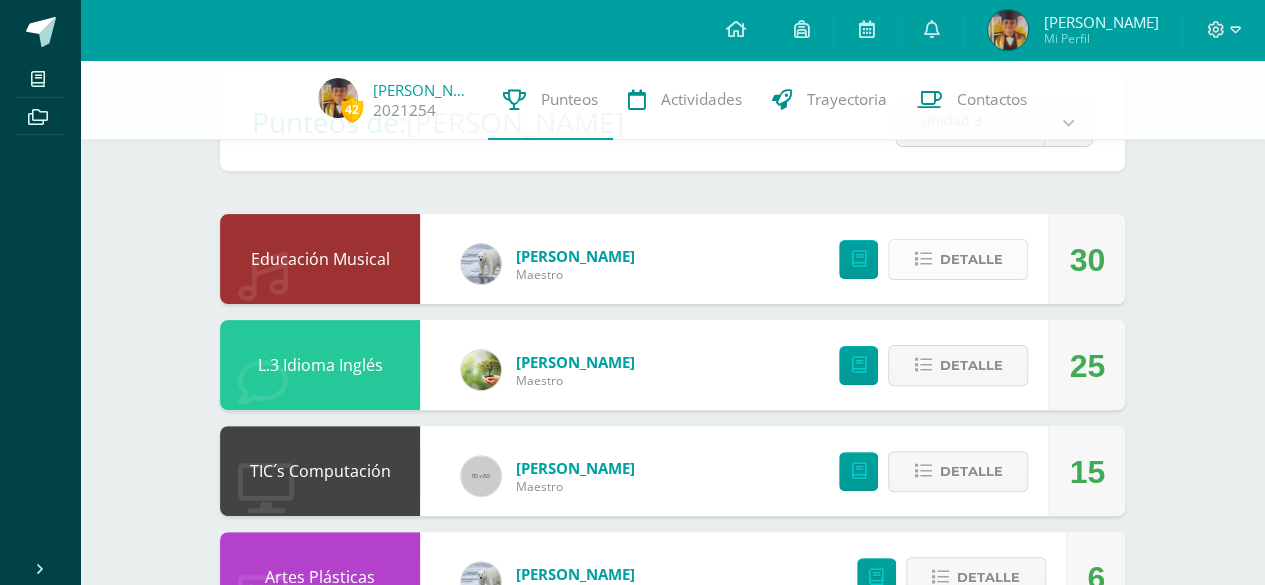 click at bounding box center (922, 259) 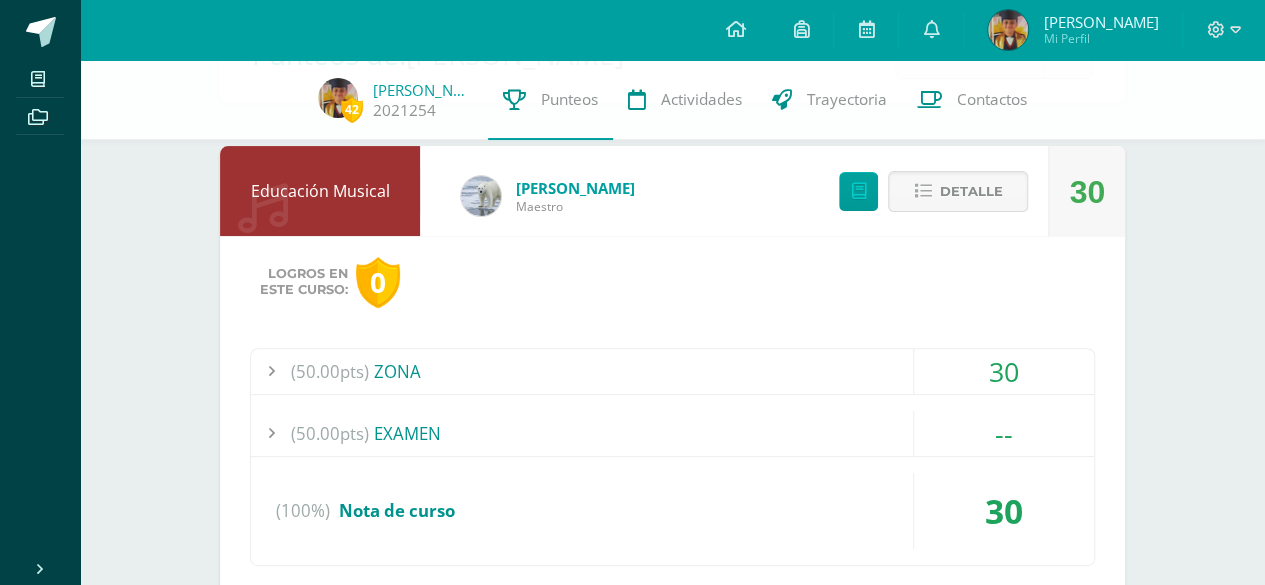 scroll, scrollTop: 200, scrollLeft: 0, axis: vertical 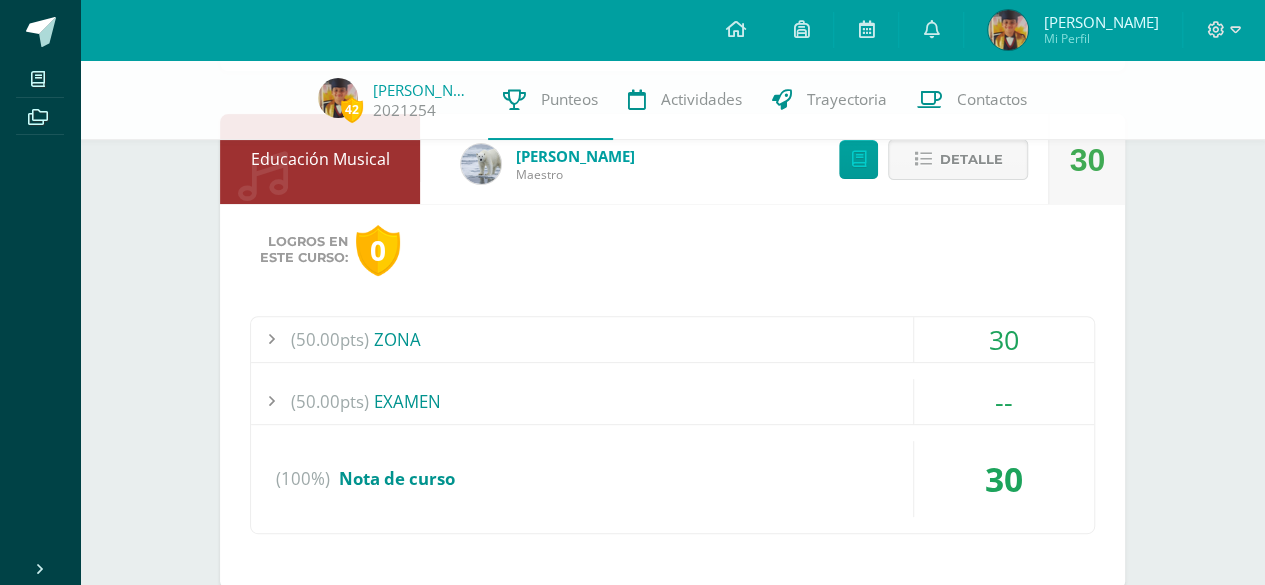click on "(50.00pts)
ZONA" at bounding box center [672, 339] 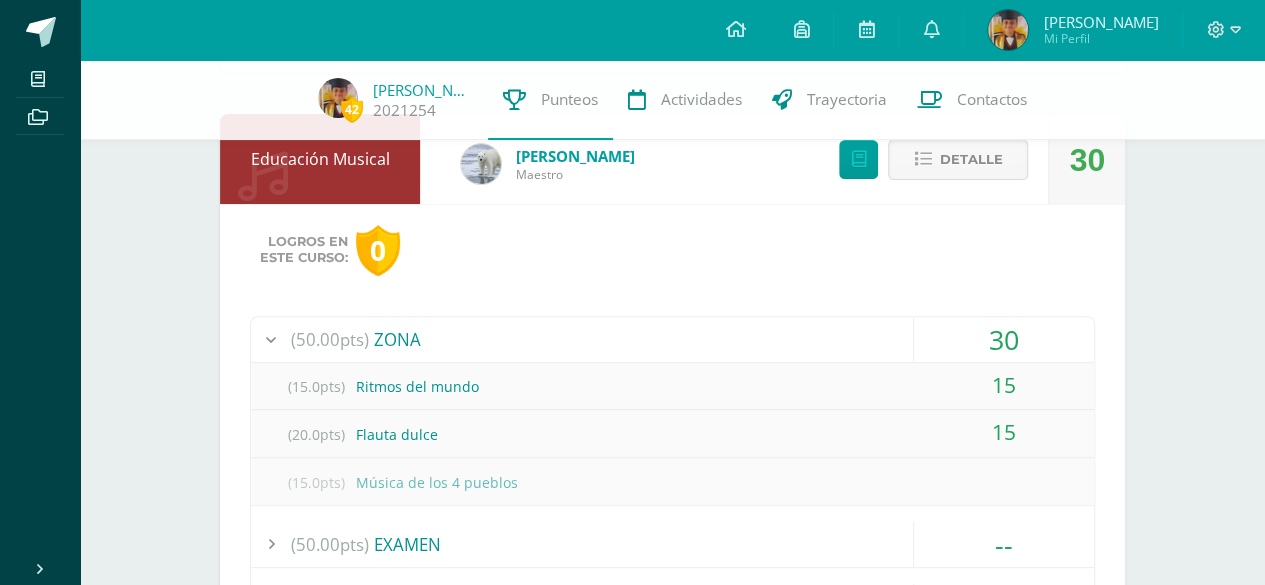 click on "(50.00pts)
ZONA" at bounding box center (672, 339) 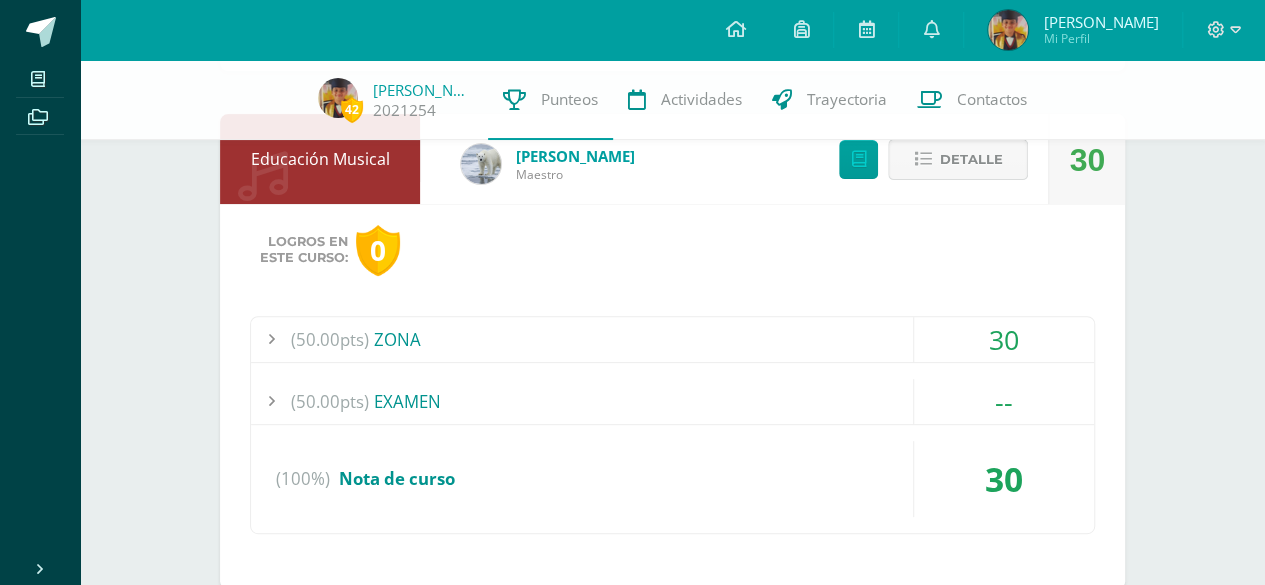 click on "Detalle" at bounding box center (970, 159) 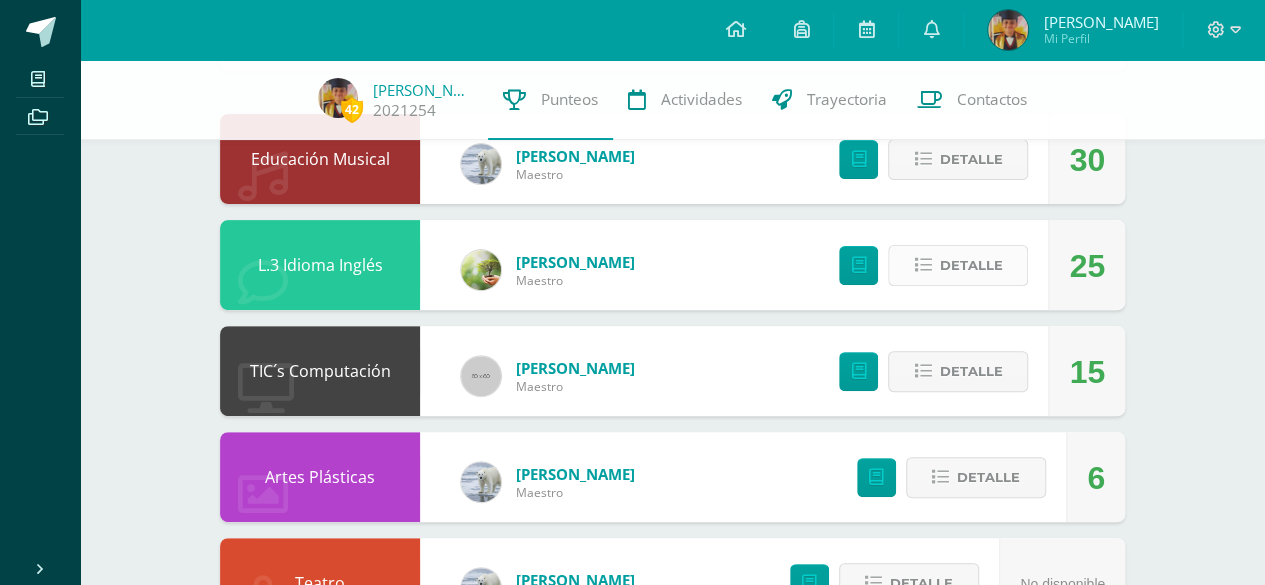 click on "Detalle" at bounding box center (970, 265) 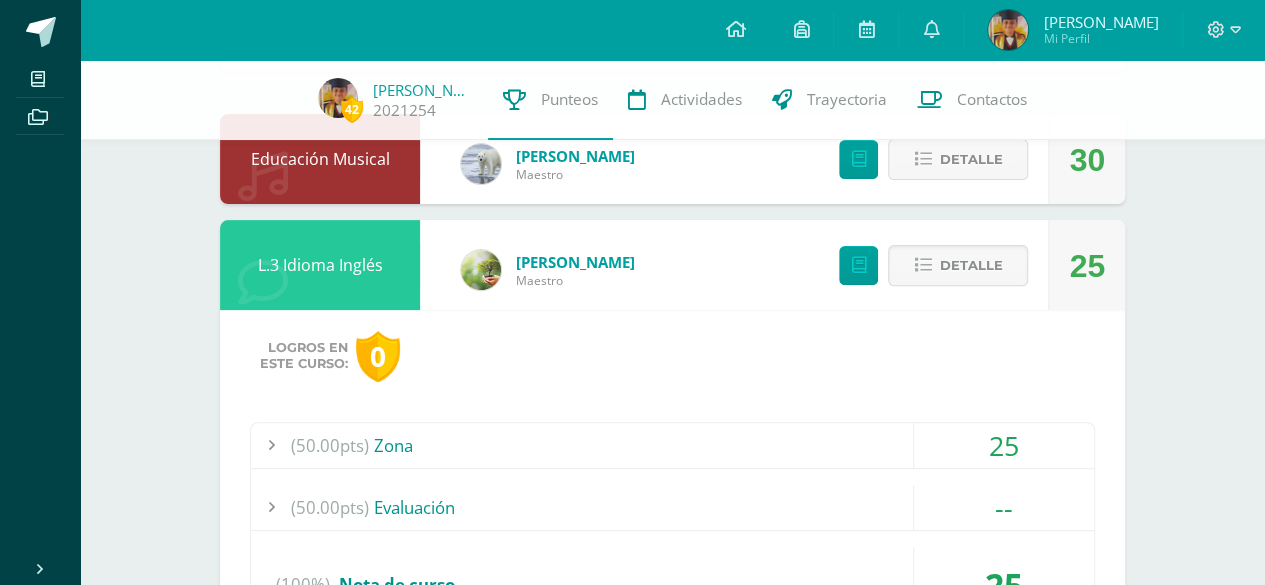 click on "(50.00pts)
Zona" at bounding box center [672, 445] 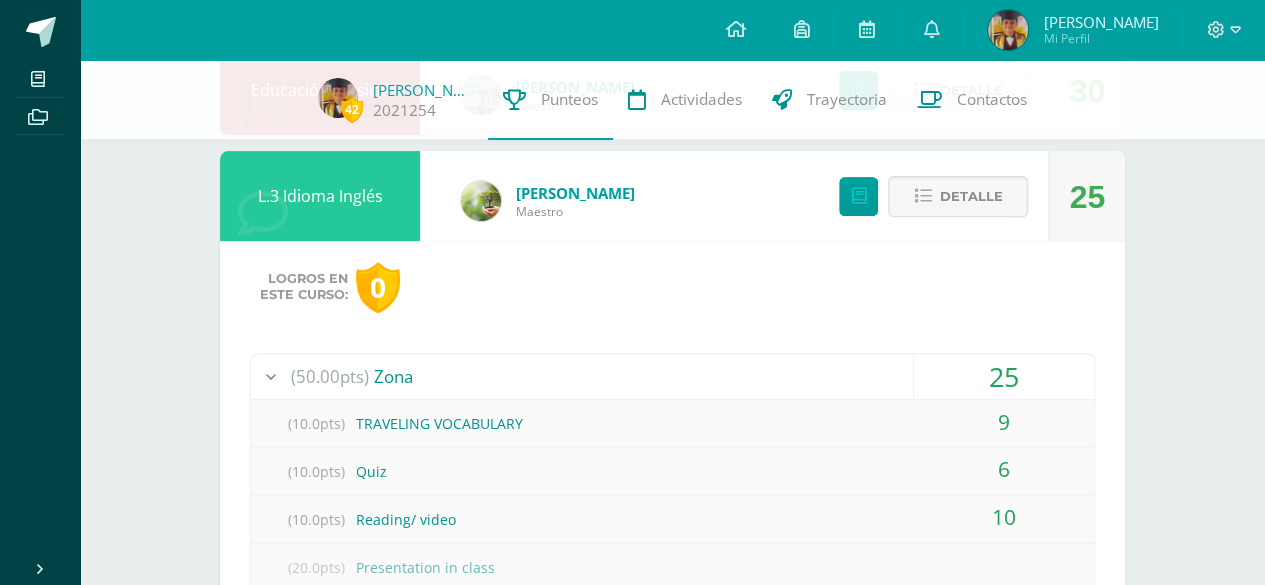 scroll, scrollTop: 300, scrollLeft: 0, axis: vertical 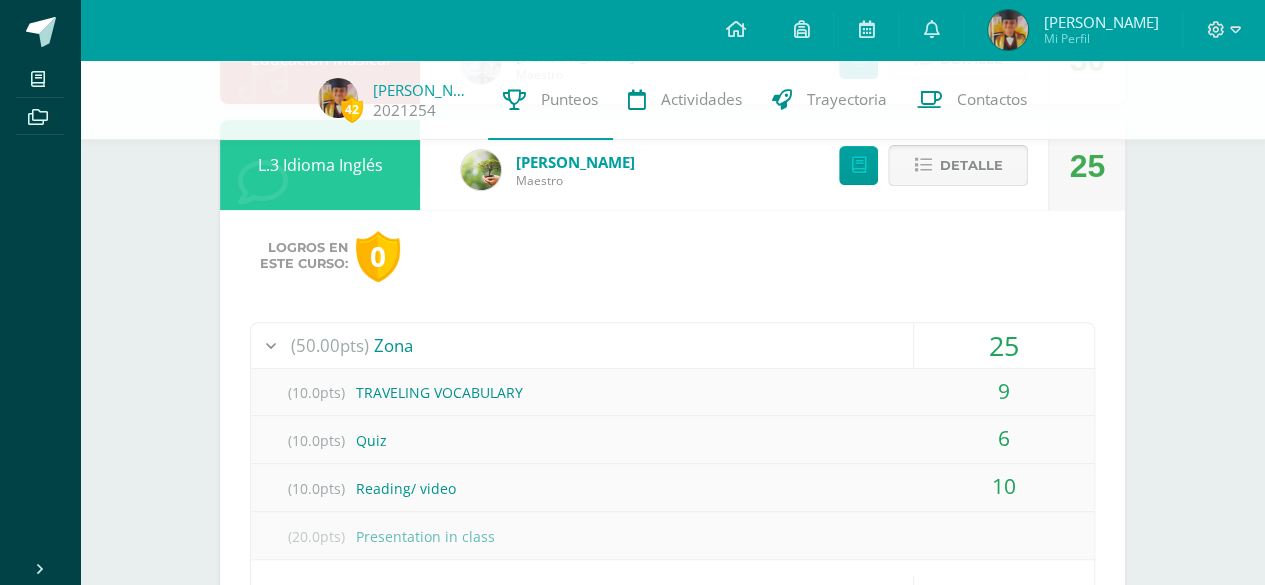click on "Detalle" at bounding box center (970, 165) 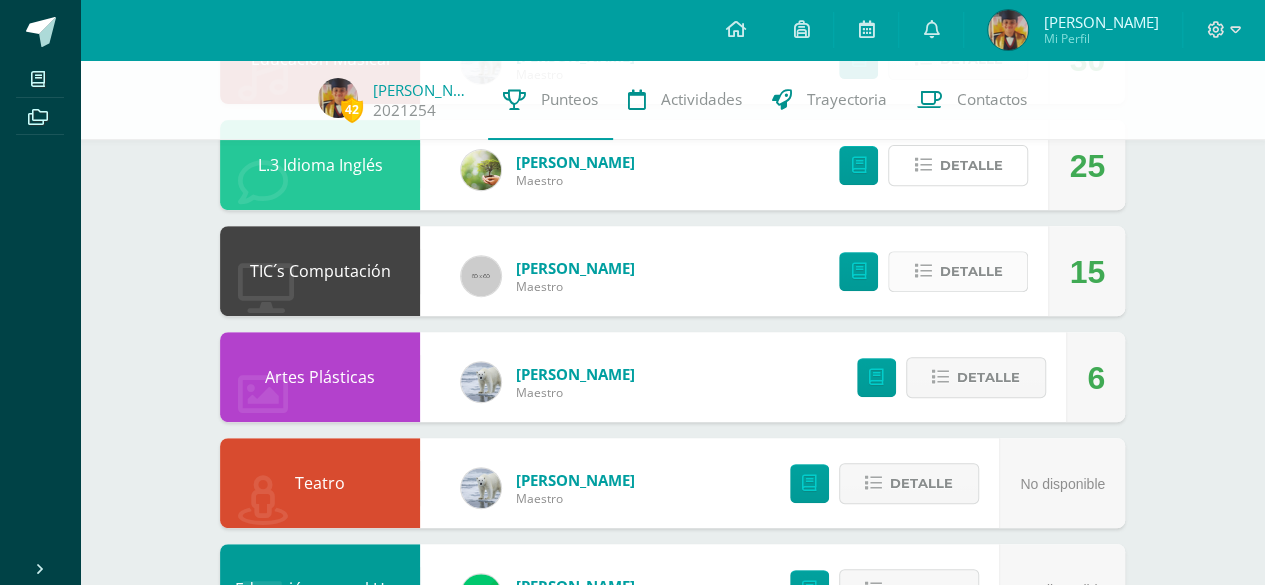 scroll, scrollTop: 400, scrollLeft: 0, axis: vertical 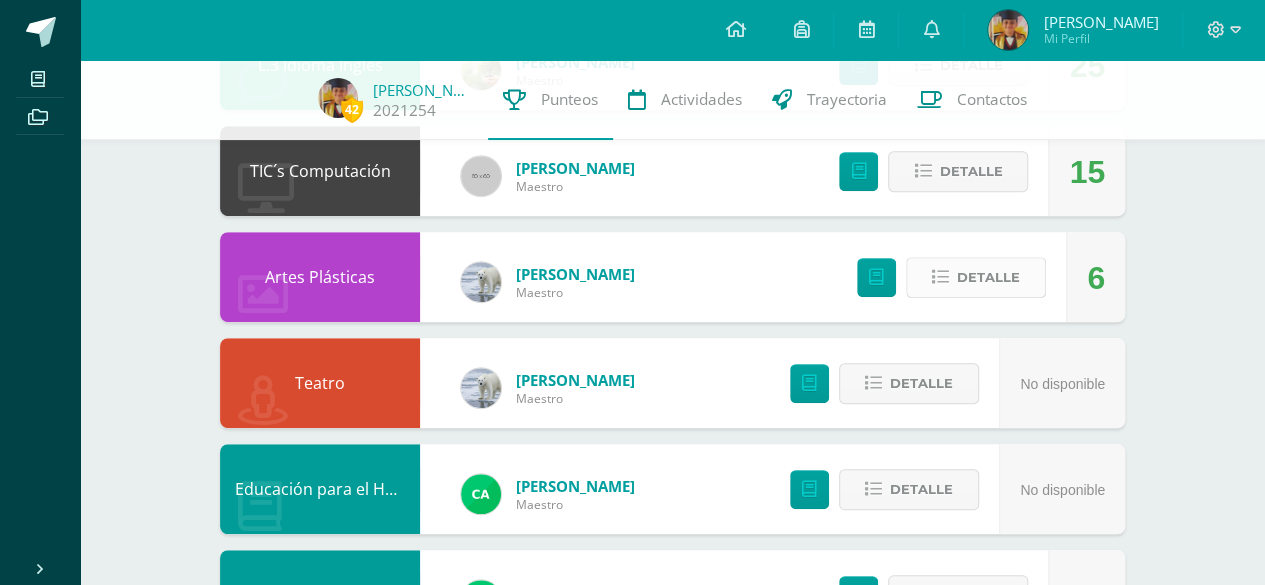 click at bounding box center (940, 277) 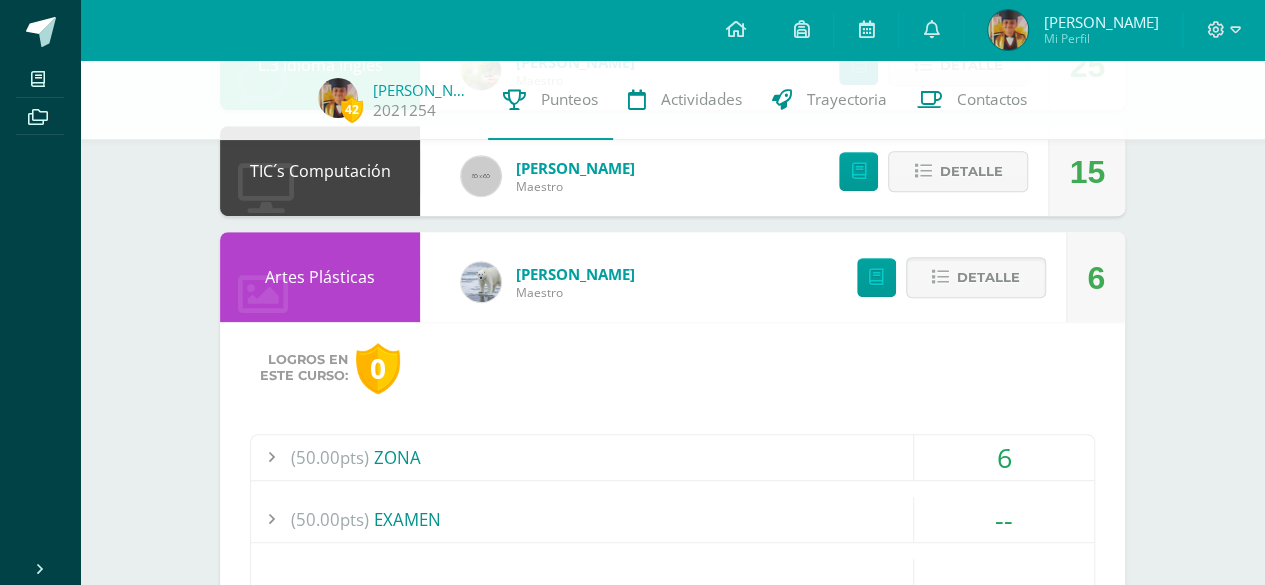 click on "(50.00pts)
ZONA" at bounding box center [672, 457] 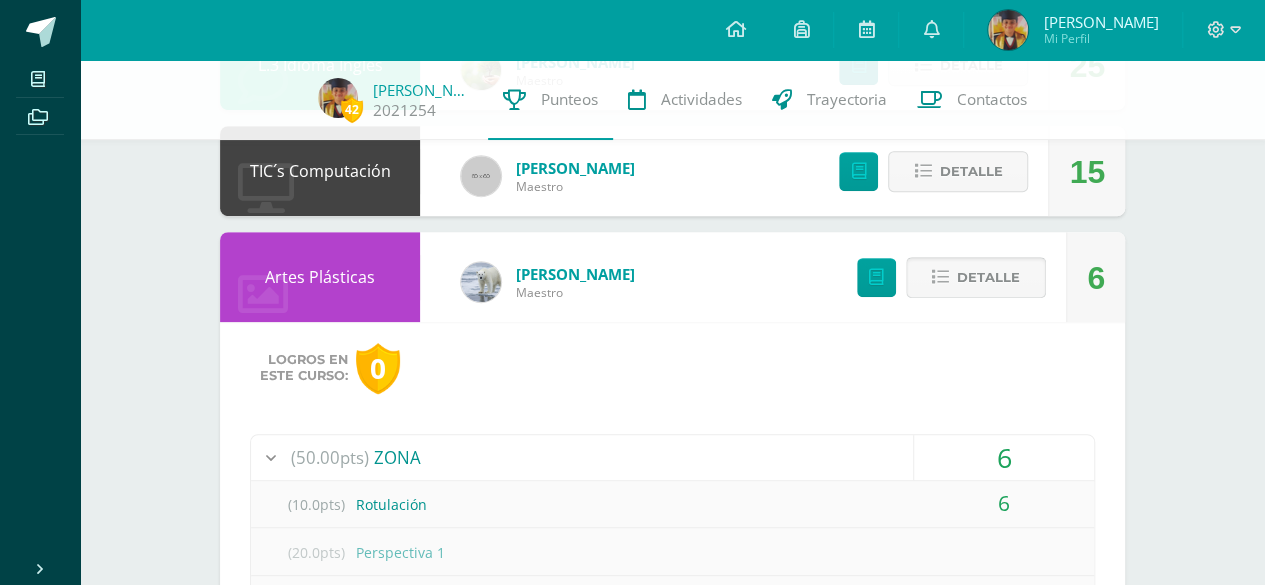 click on "Detalle" at bounding box center [988, 277] 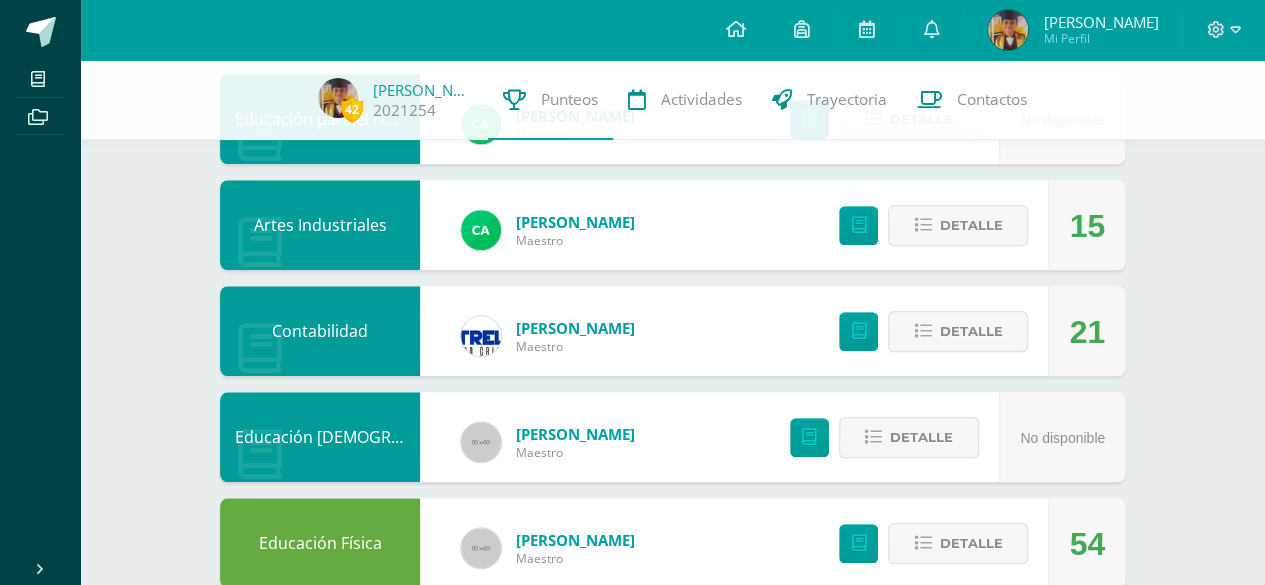 scroll, scrollTop: 800, scrollLeft: 0, axis: vertical 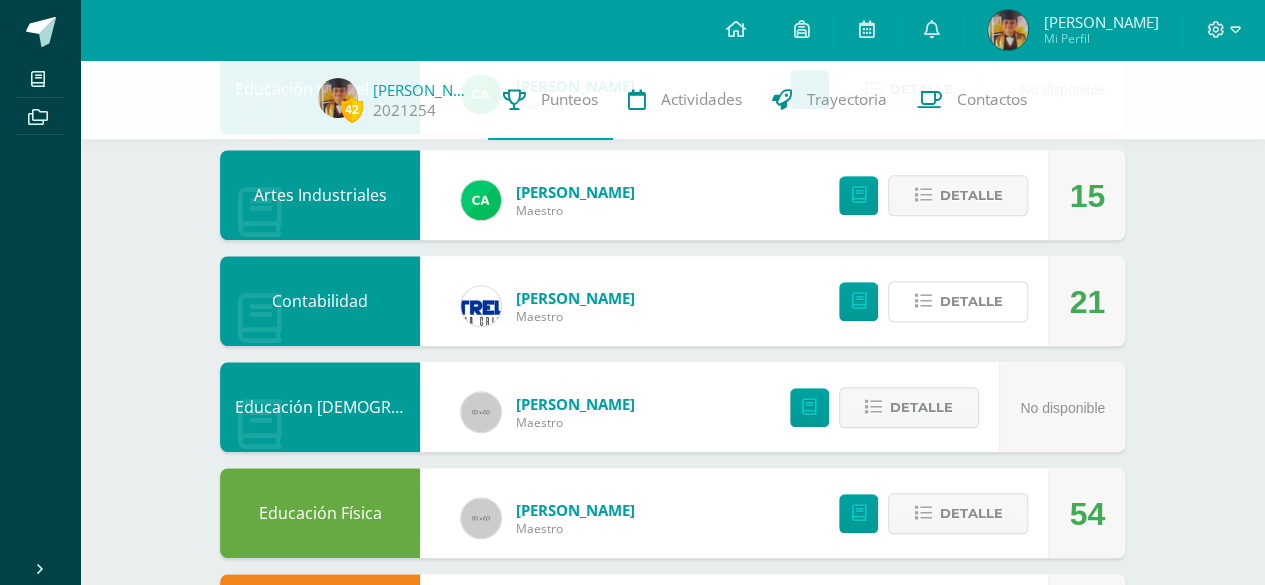 click on "Detalle" at bounding box center [970, 301] 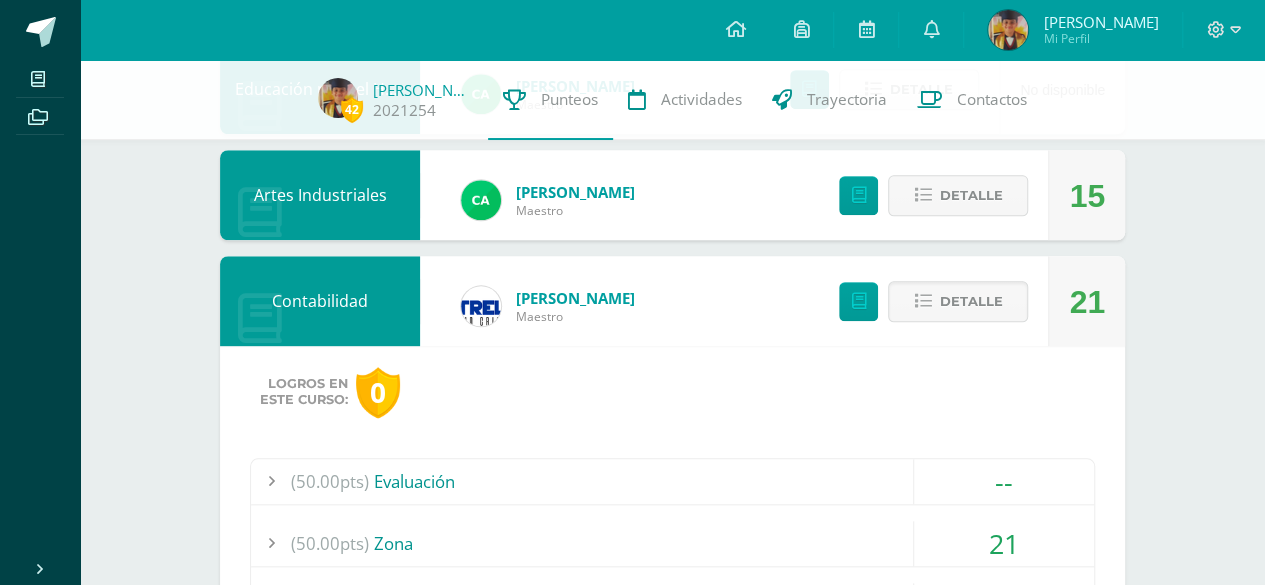 click on "(50.00pts)
Zona" at bounding box center (672, 543) 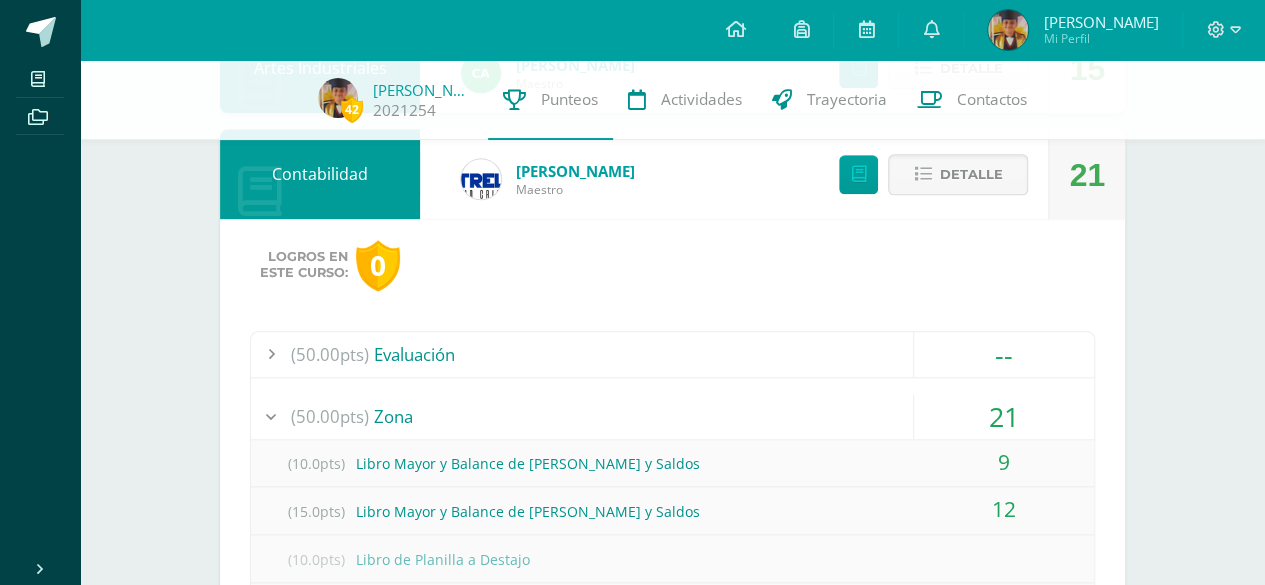 scroll, scrollTop: 900, scrollLeft: 0, axis: vertical 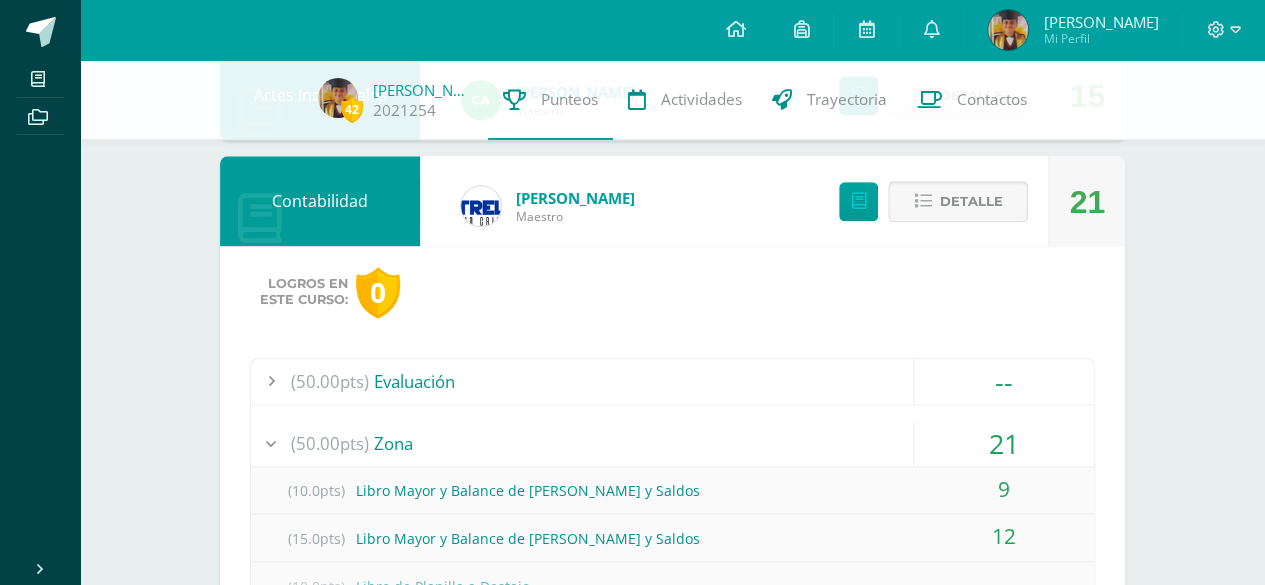 click on "Detalle" at bounding box center (970, 201) 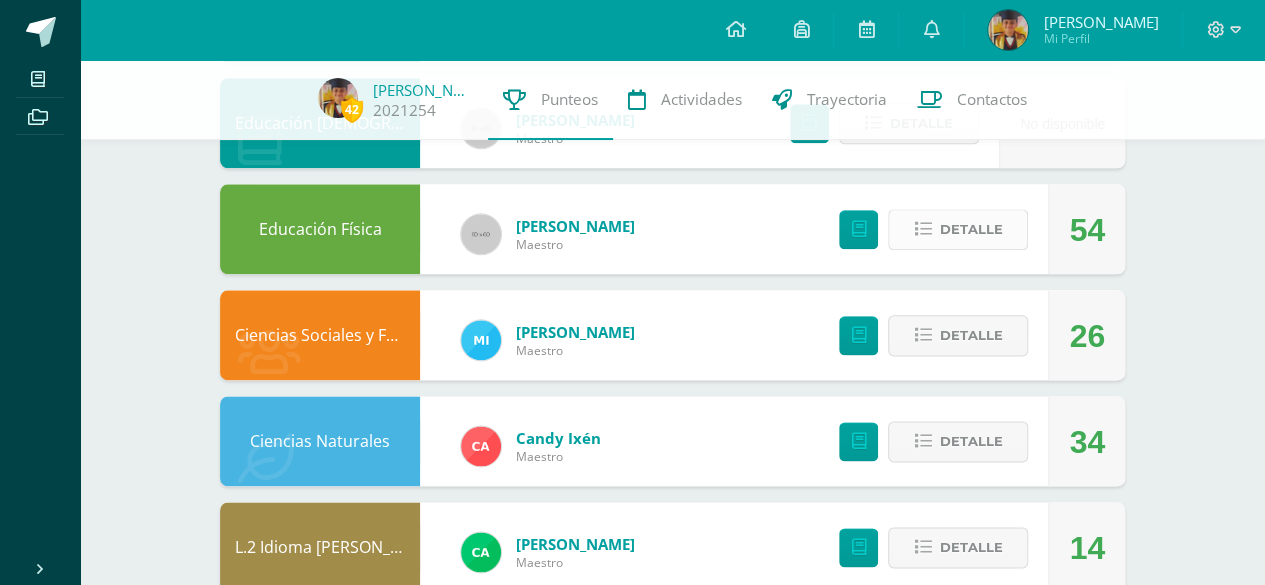scroll, scrollTop: 1100, scrollLeft: 0, axis: vertical 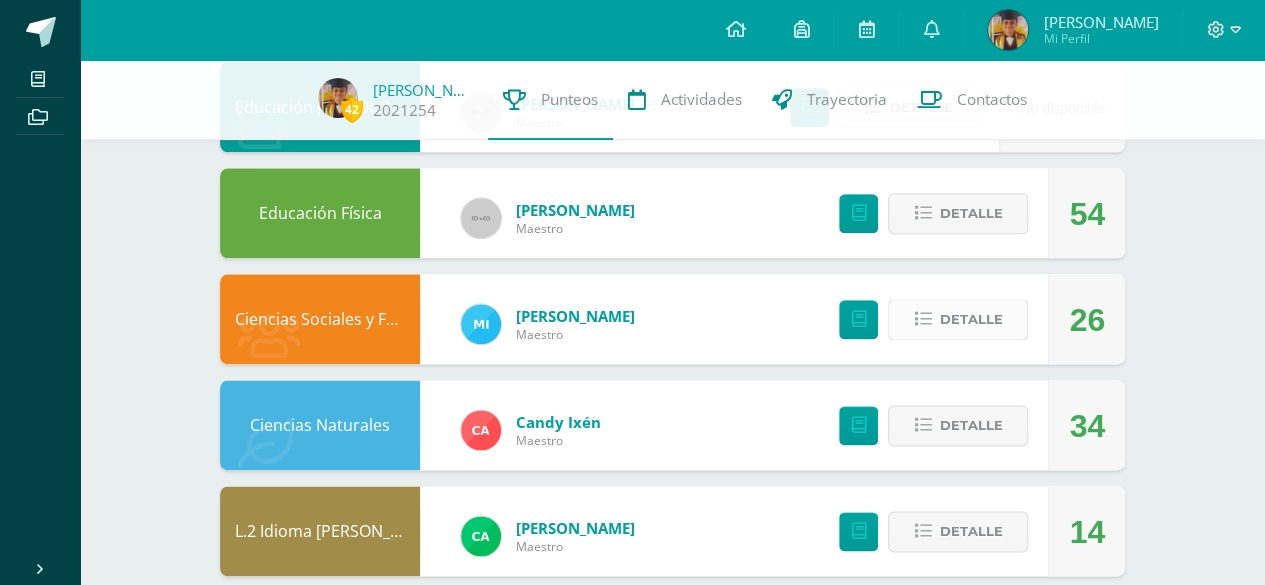 click on "Detalle" at bounding box center [970, 319] 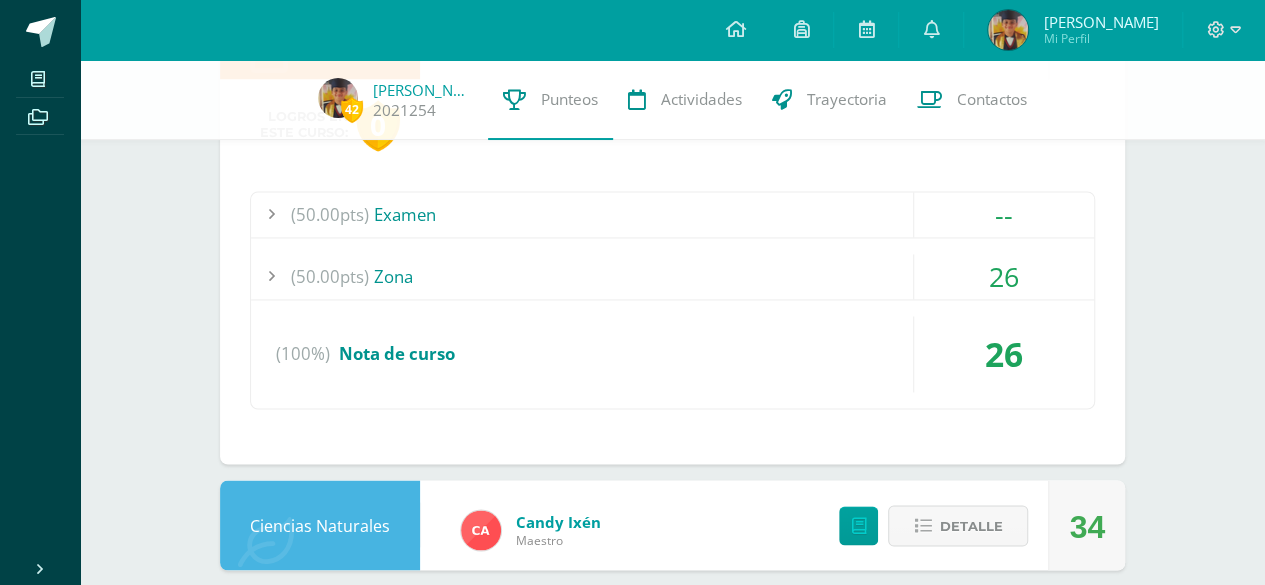 scroll, scrollTop: 1400, scrollLeft: 0, axis: vertical 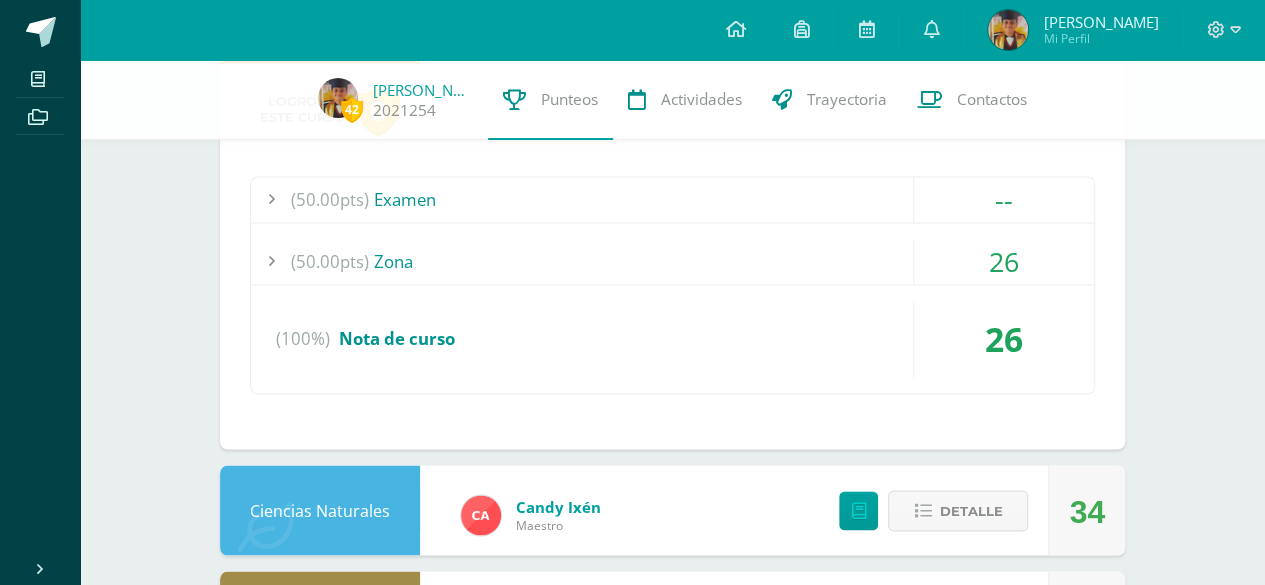 click on "26" at bounding box center (1004, 261) 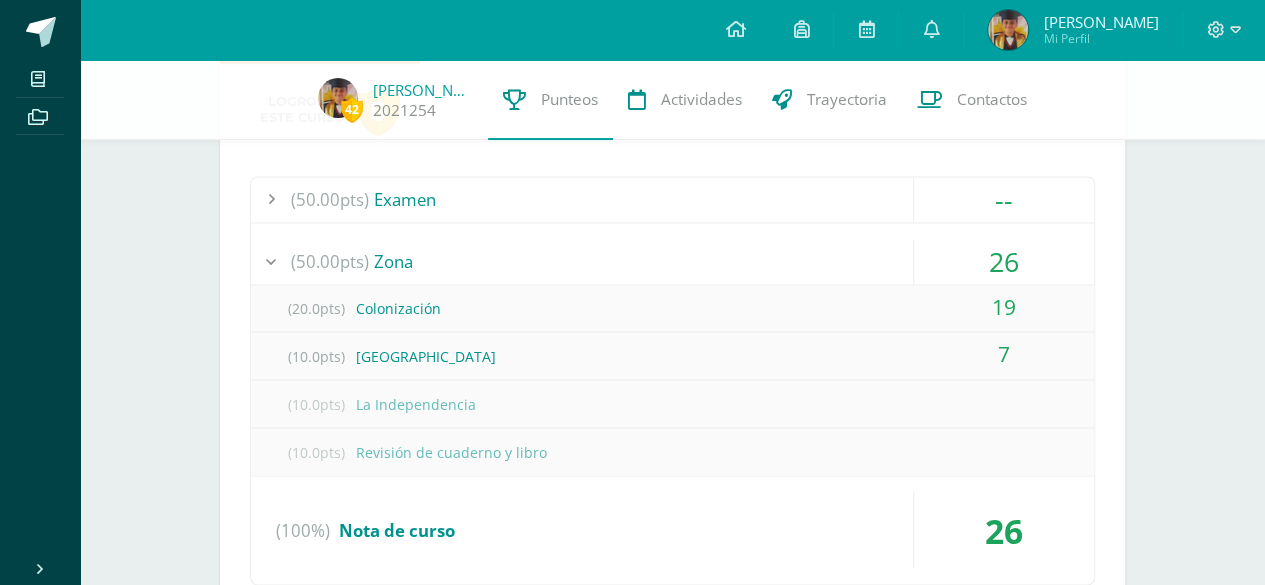 click on "26" at bounding box center [1004, 261] 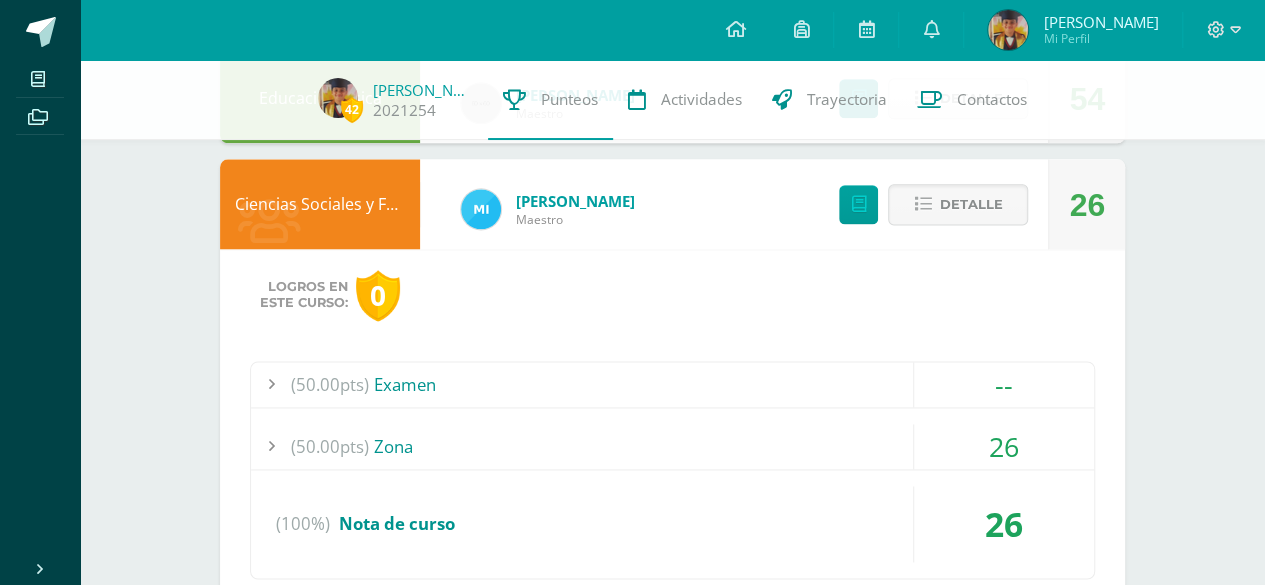 scroll, scrollTop: 1200, scrollLeft: 0, axis: vertical 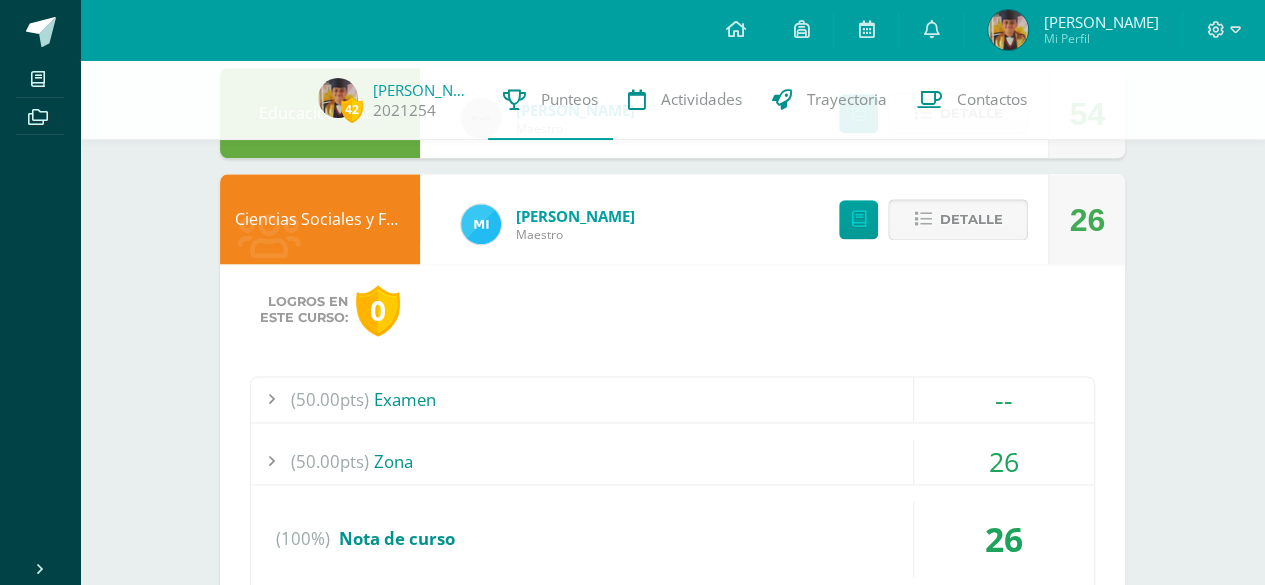 click on "Detalle" at bounding box center [970, 219] 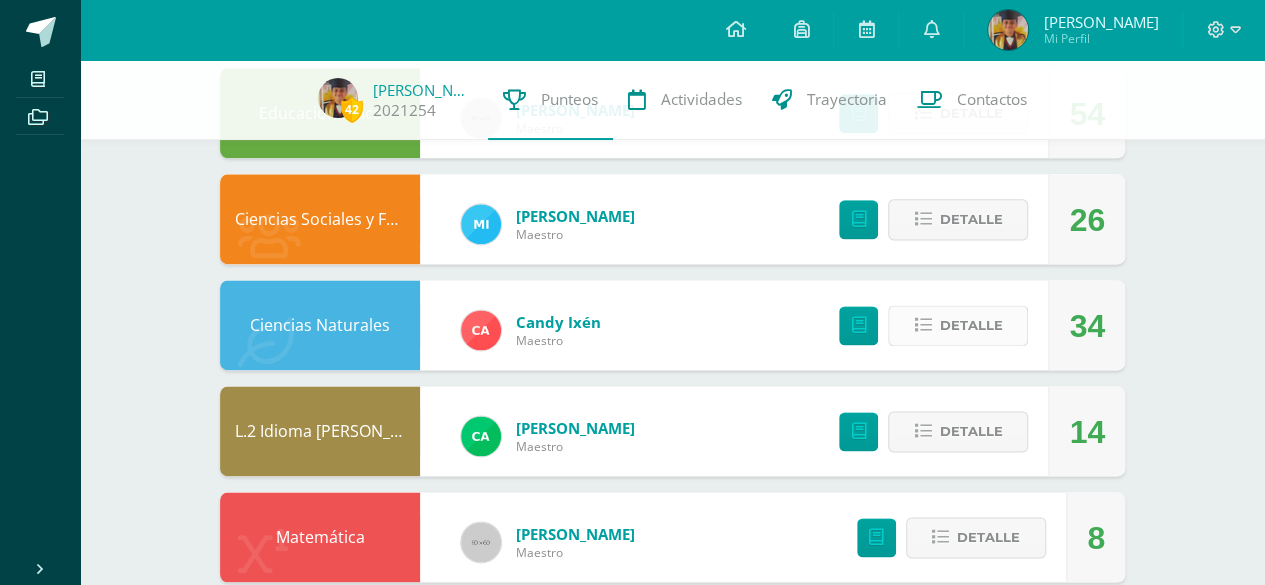 click on "Detalle" at bounding box center [958, 325] 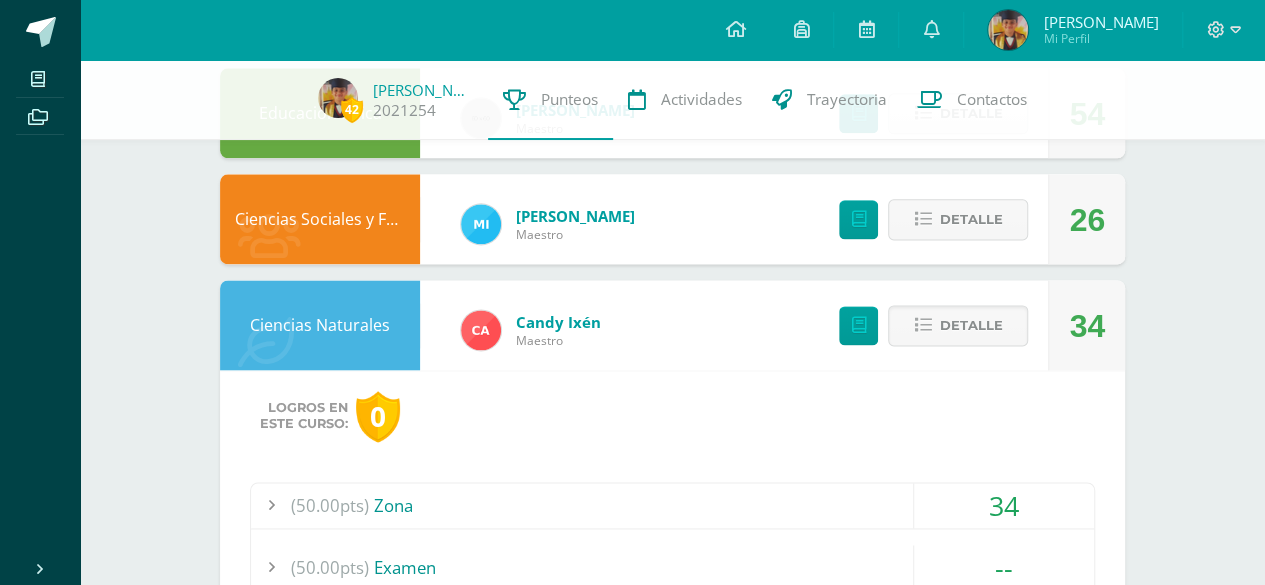 click on "(50.00pts)
Zona" at bounding box center [672, 505] 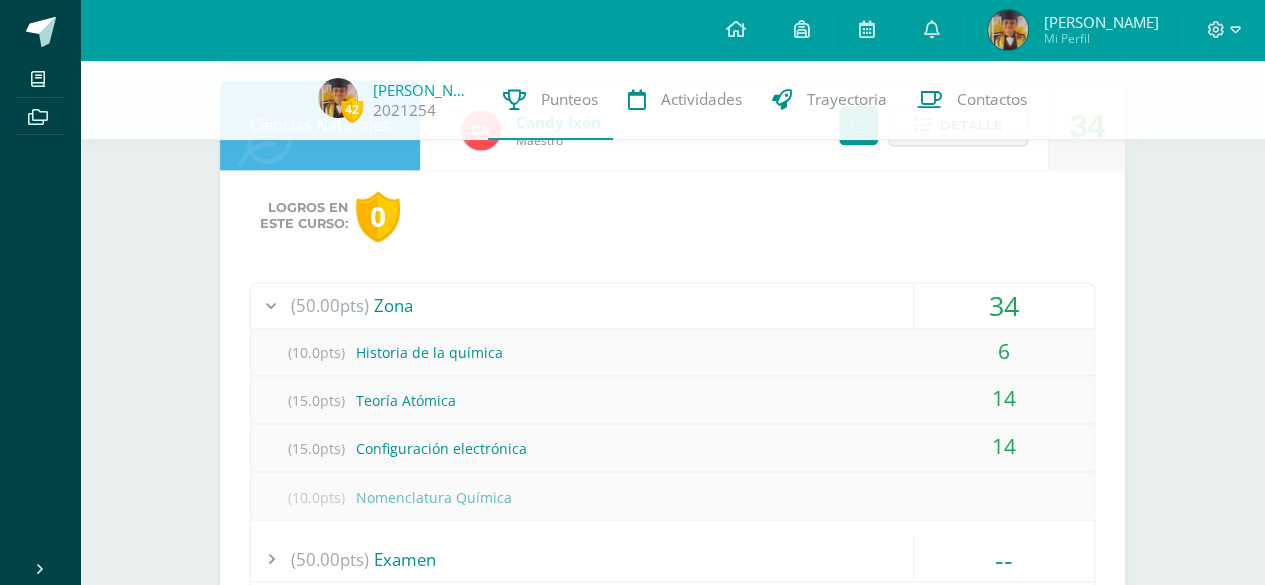 scroll, scrollTop: 1300, scrollLeft: 0, axis: vertical 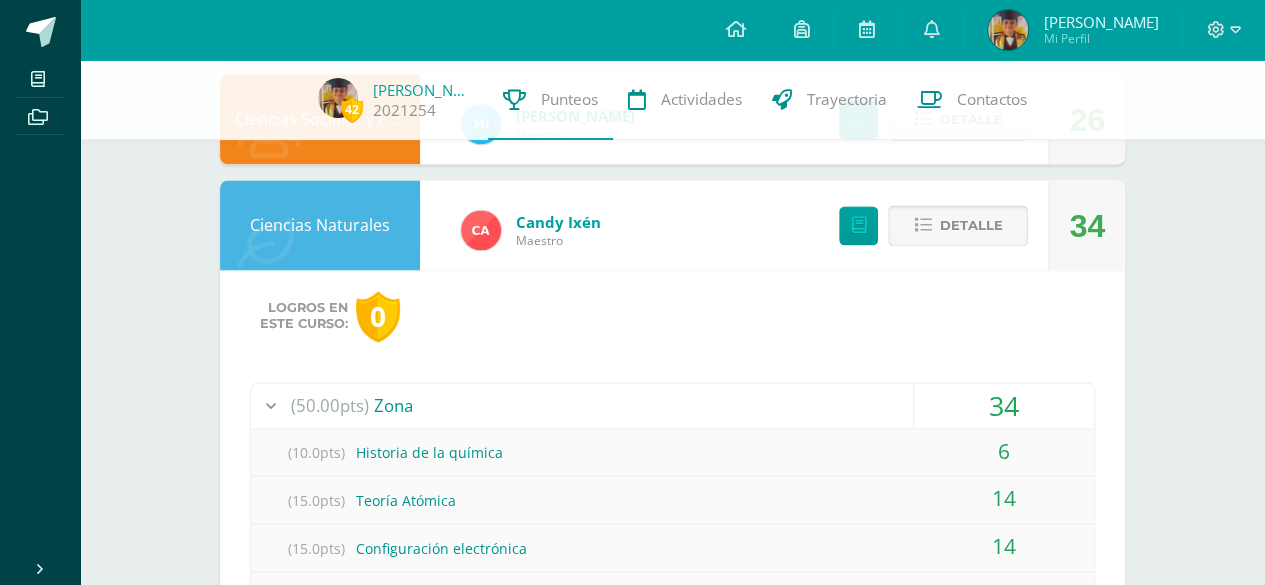 click on "Detalle" at bounding box center (970, 225) 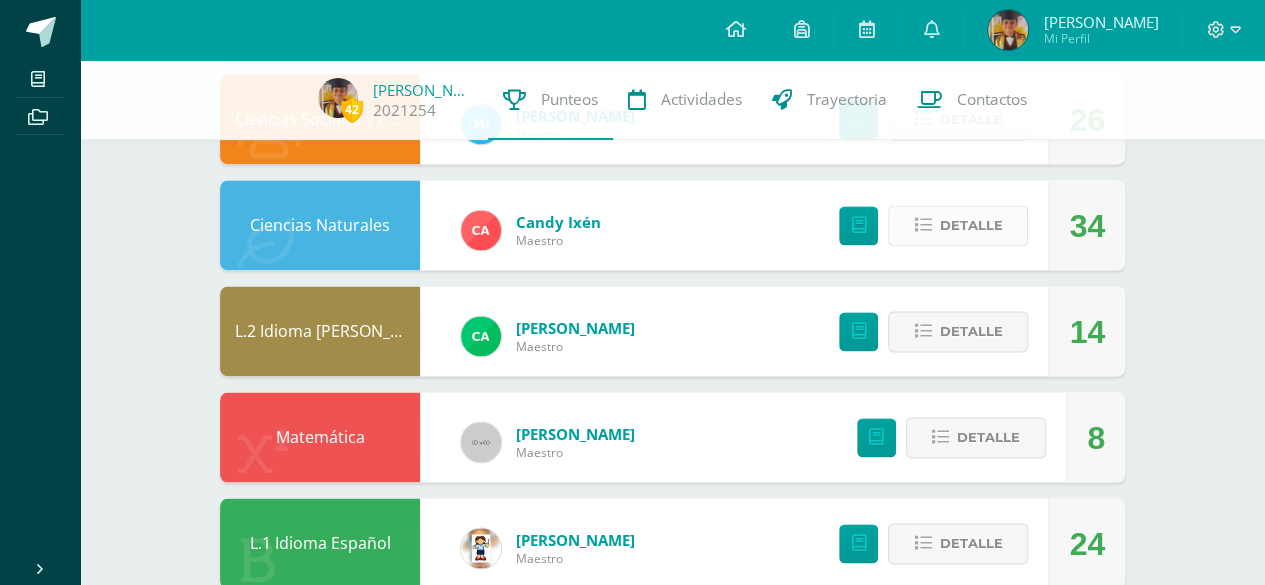 scroll, scrollTop: 1342, scrollLeft: 0, axis: vertical 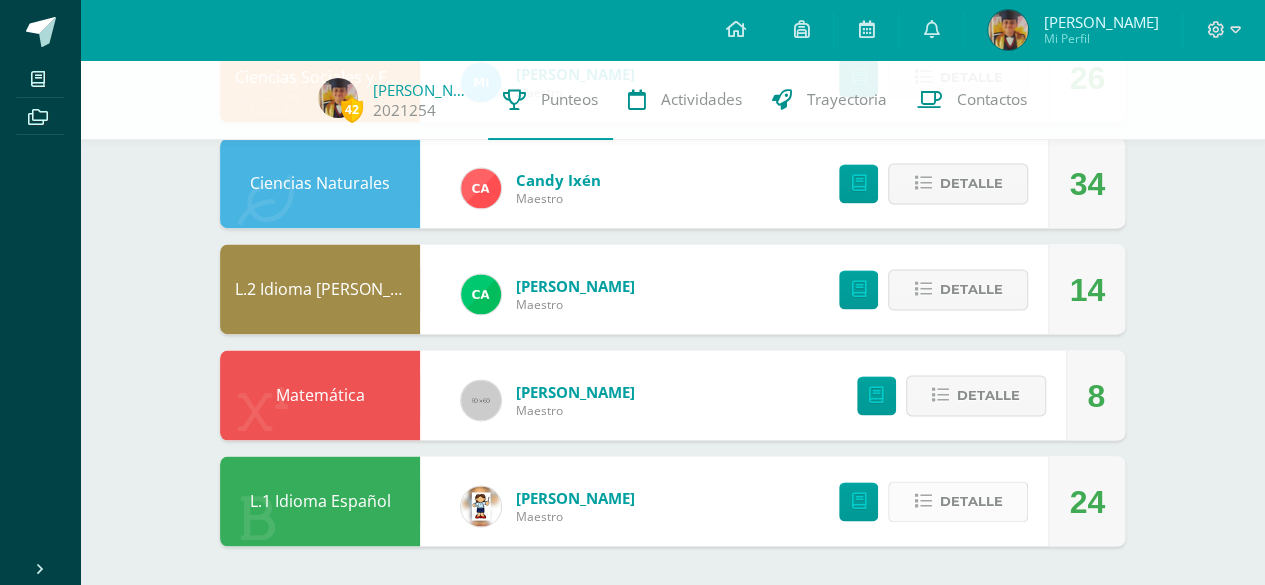click on "Detalle" at bounding box center [970, 501] 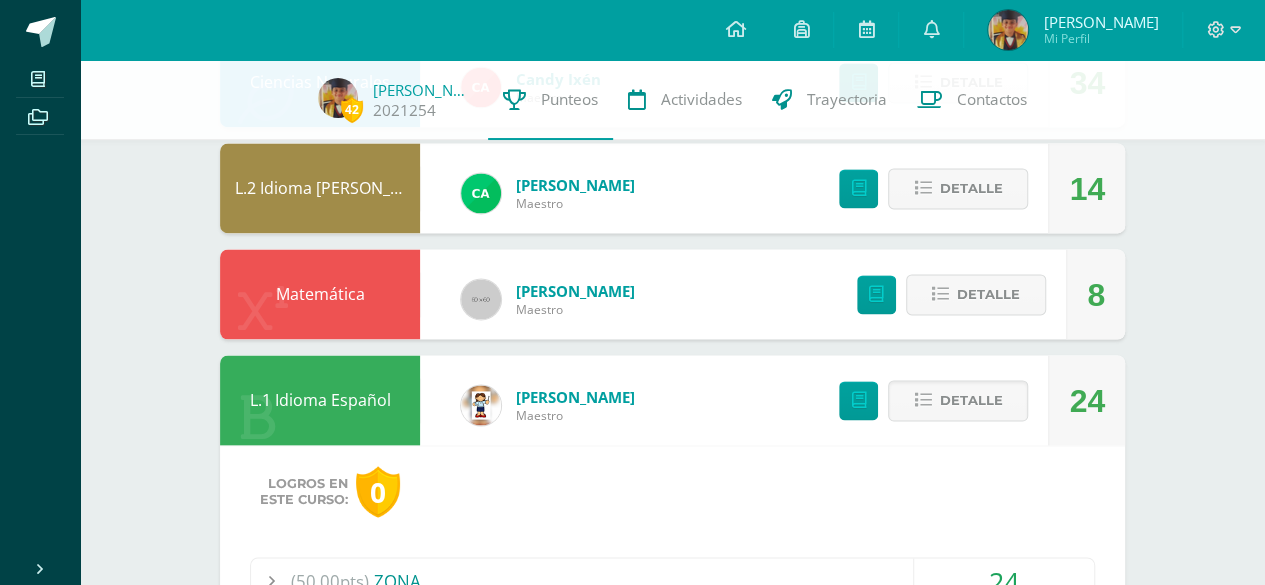 scroll, scrollTop: 1542, scrollLeft: 0, axis: vertical 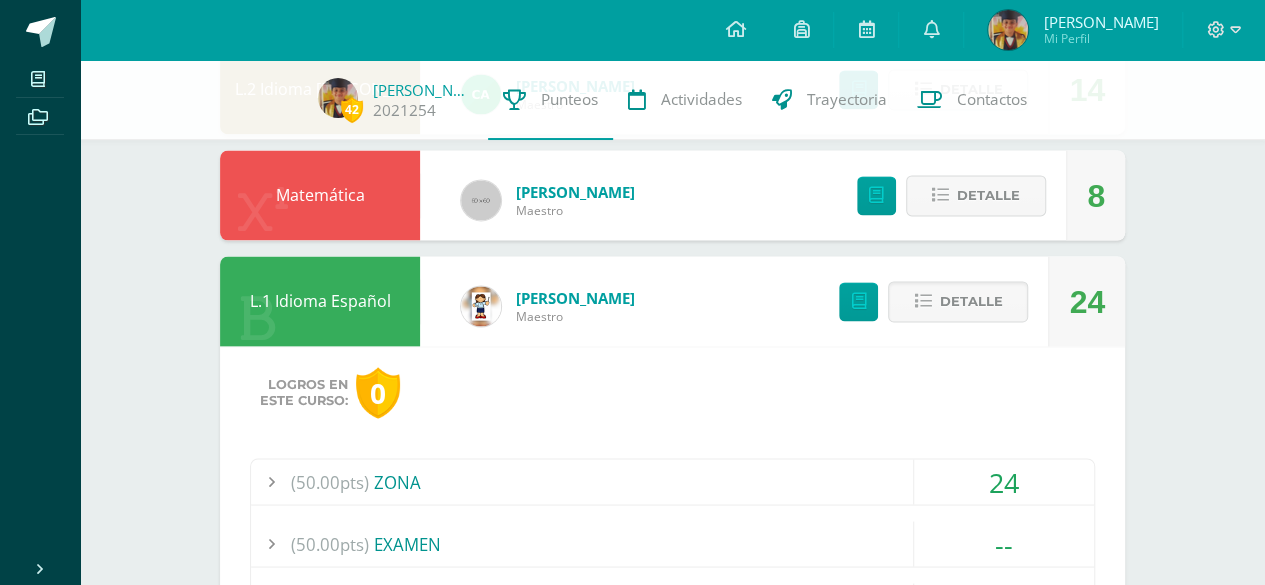 click on "24" at bounding box center (1004, 481) 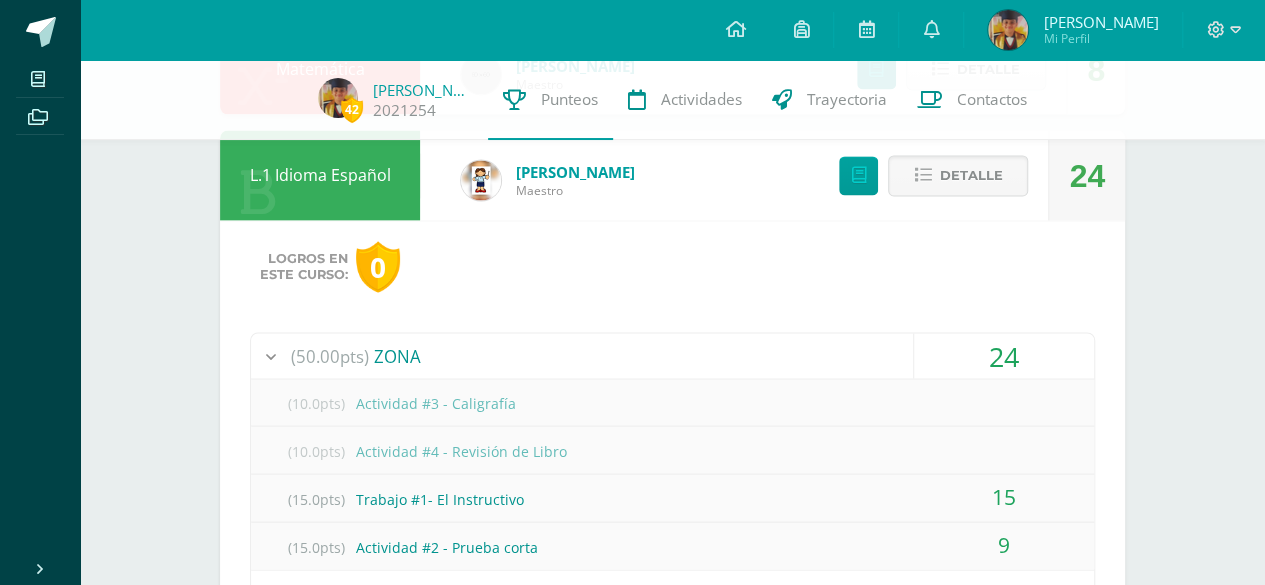 scroll, scrollTop: 1642, scrollLeft: 0, axis: vertical 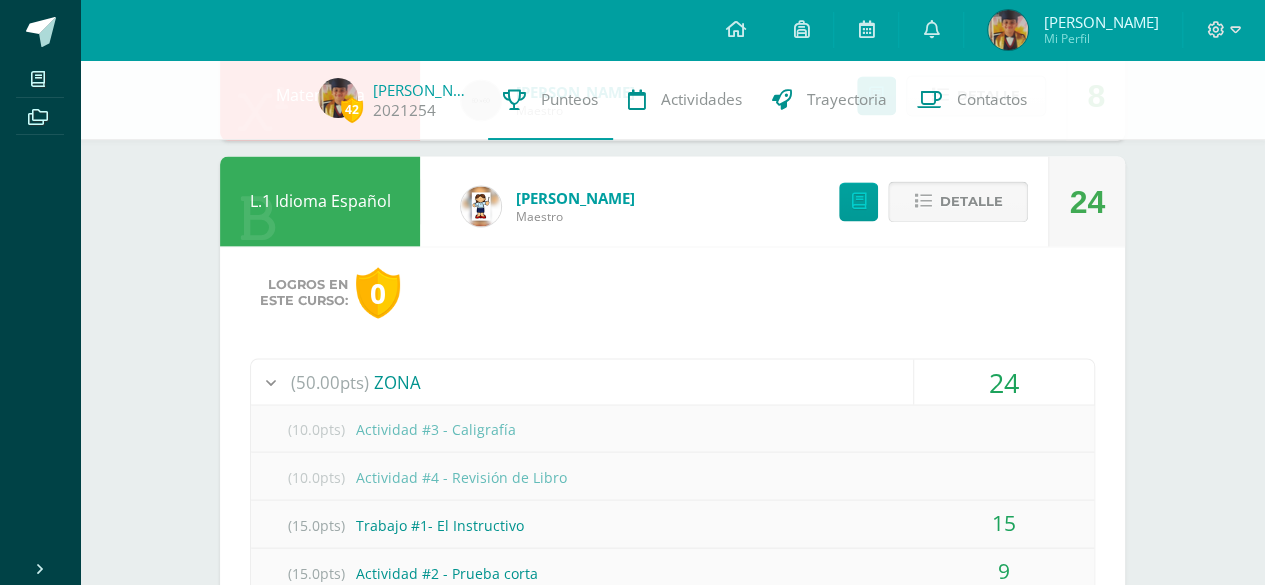 click on "Detalle" at bounding box center (970, 201) 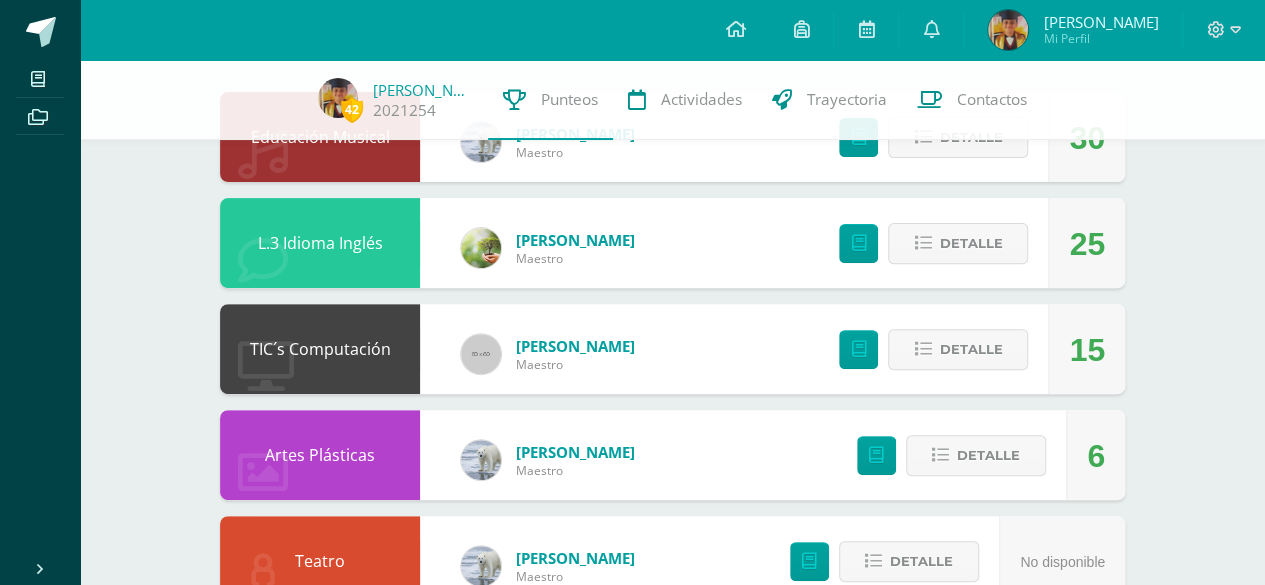 scroll, scrollTop: 142, scrollLeft: 0, axis: vertical 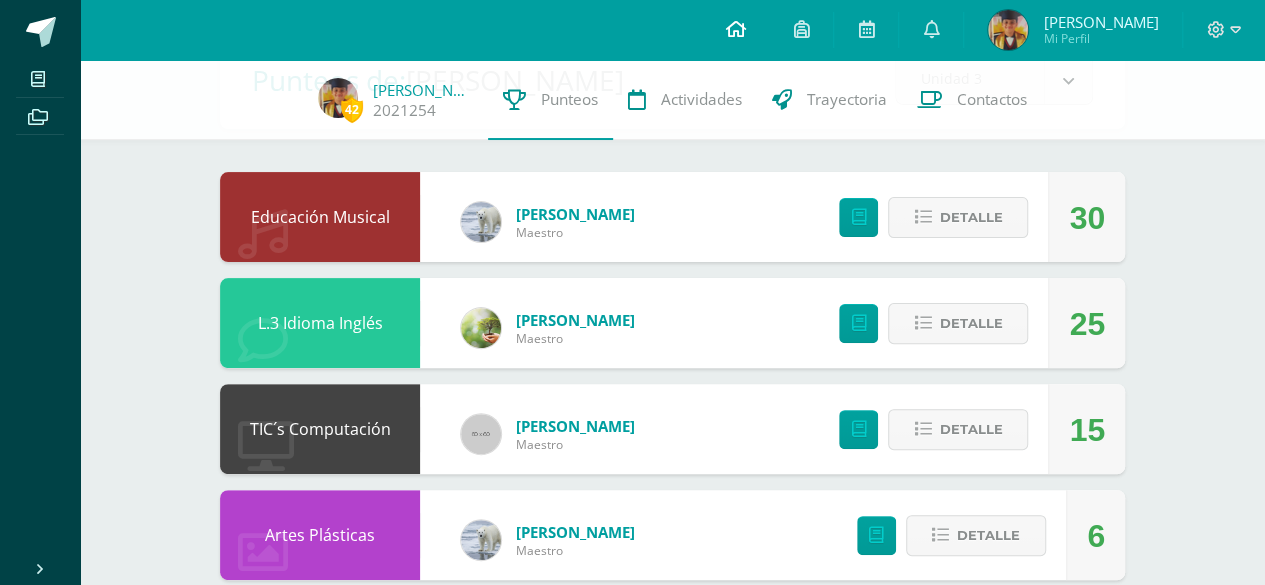 click at bounding box center [735, 29] 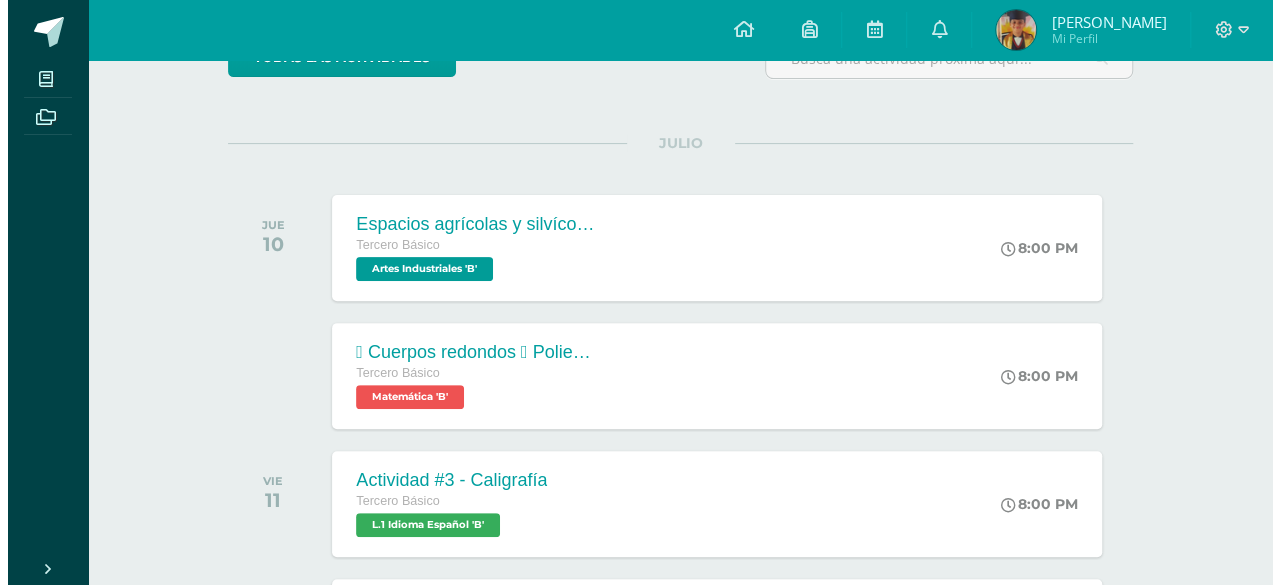 scroll, scrollTop: 300, scrollLeft: 0, axis: vertical 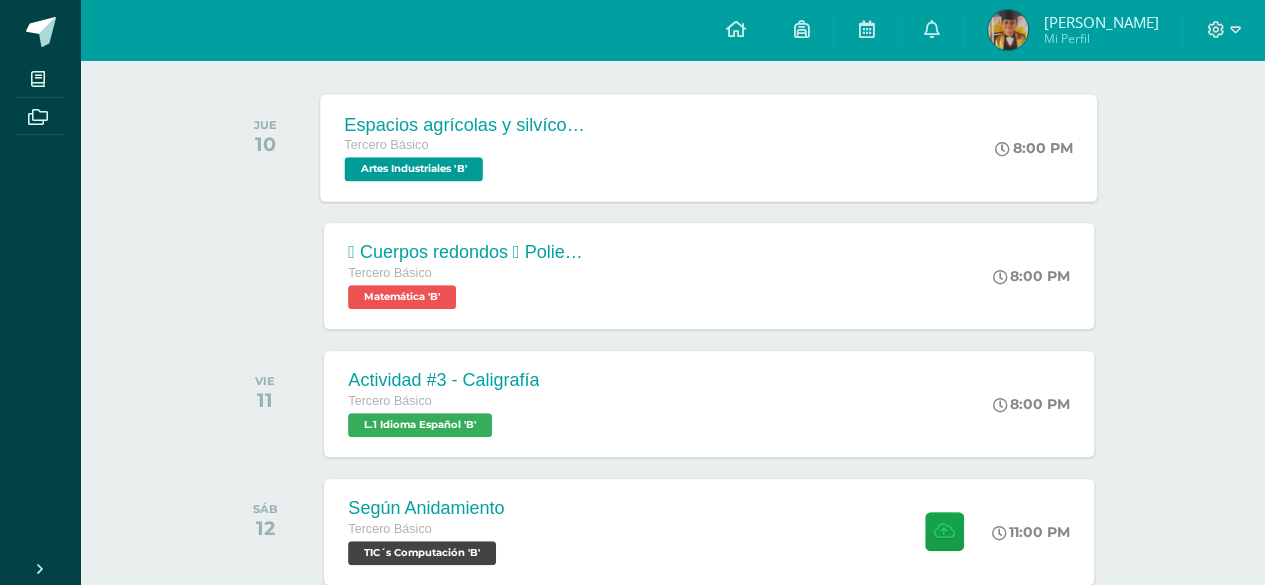 click on "Espacios agrícolas y silvícolas
Tercero Básico
Artes Industriales 'B'
8:00 PM
Espacios agrícolas y silvícolas
Artes Industriales
Cargando contenido" at bounding box center [709, 147] 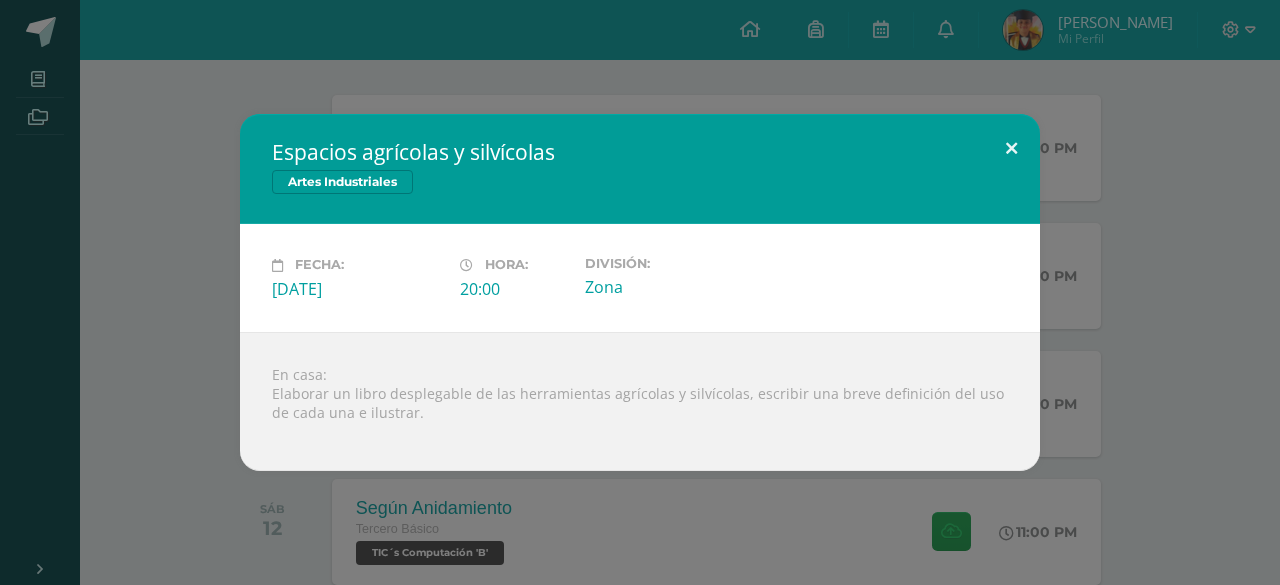 click at bounding box center (1011, 148) 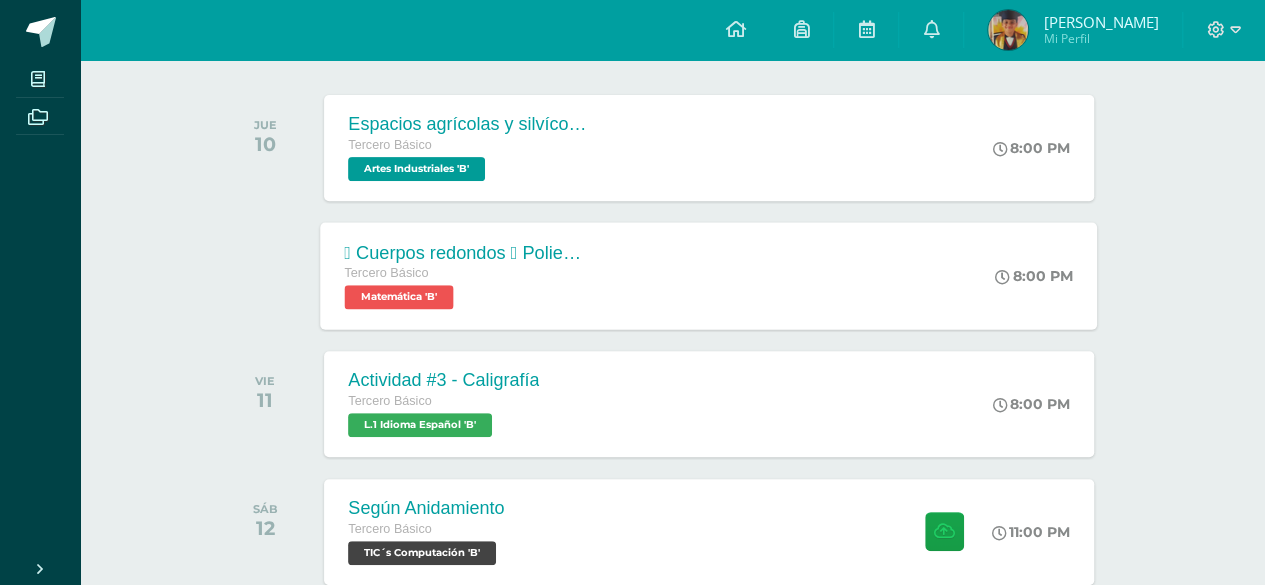 click on "Tercero Básico" at bounding box center (466, 274) 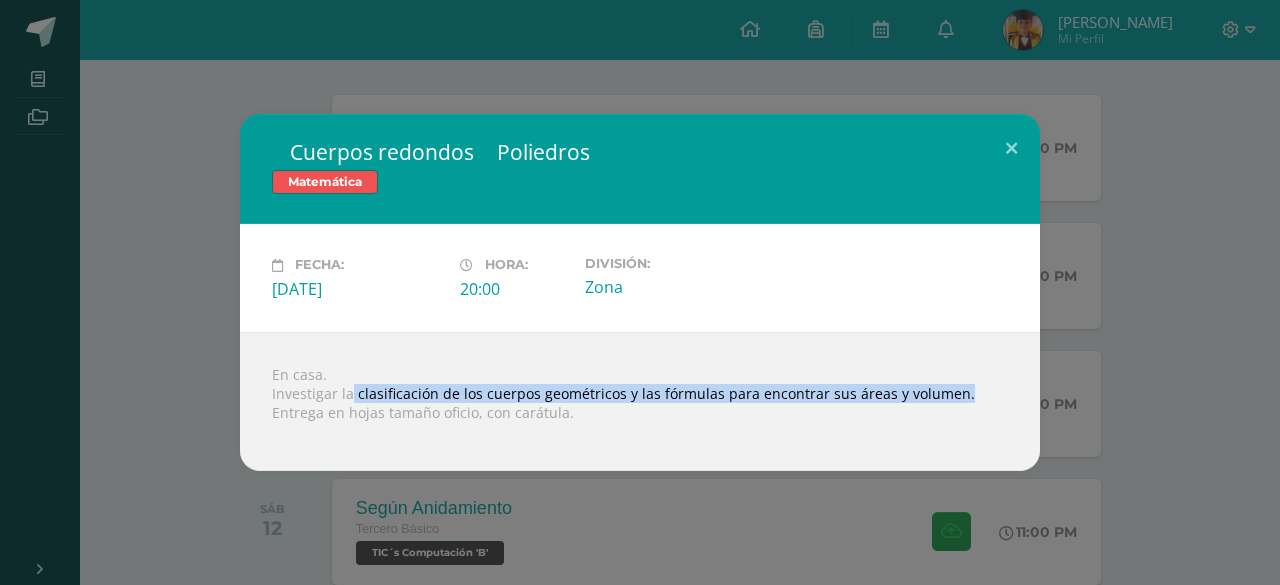 drag, startPoint x: 949, startPoint y: 397, endPoint x: 349, endPoint y: 395, distance: 600.00336 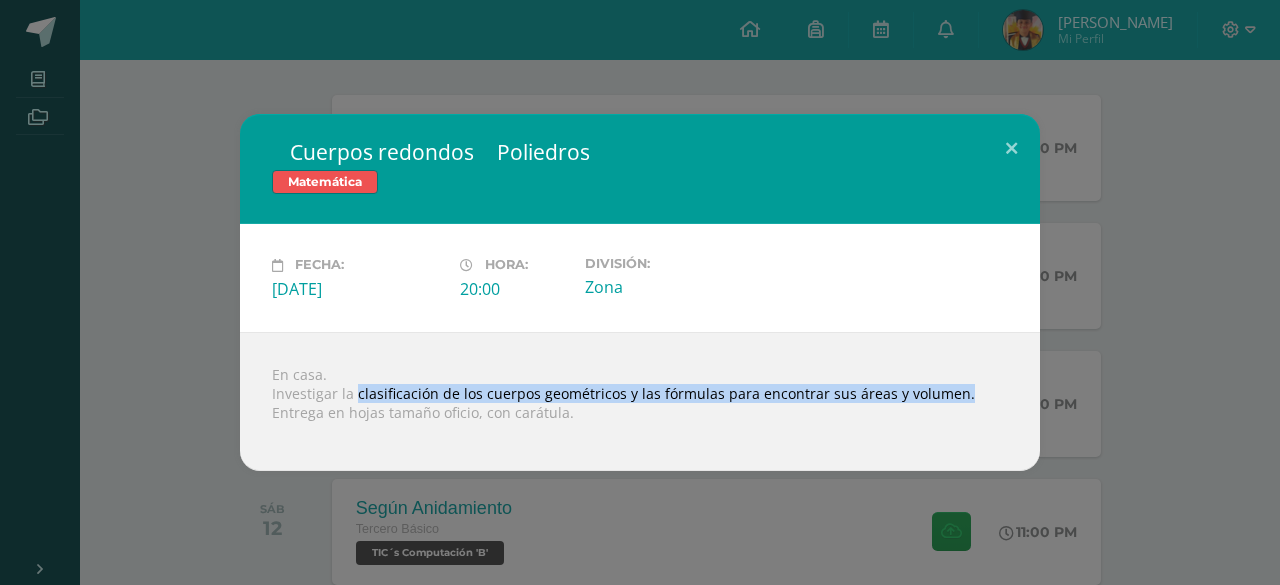 drag, startPoint x: 949, startPoint y: 392, endPoint x: 356, endPoint y: 395, distance: 593.00757 